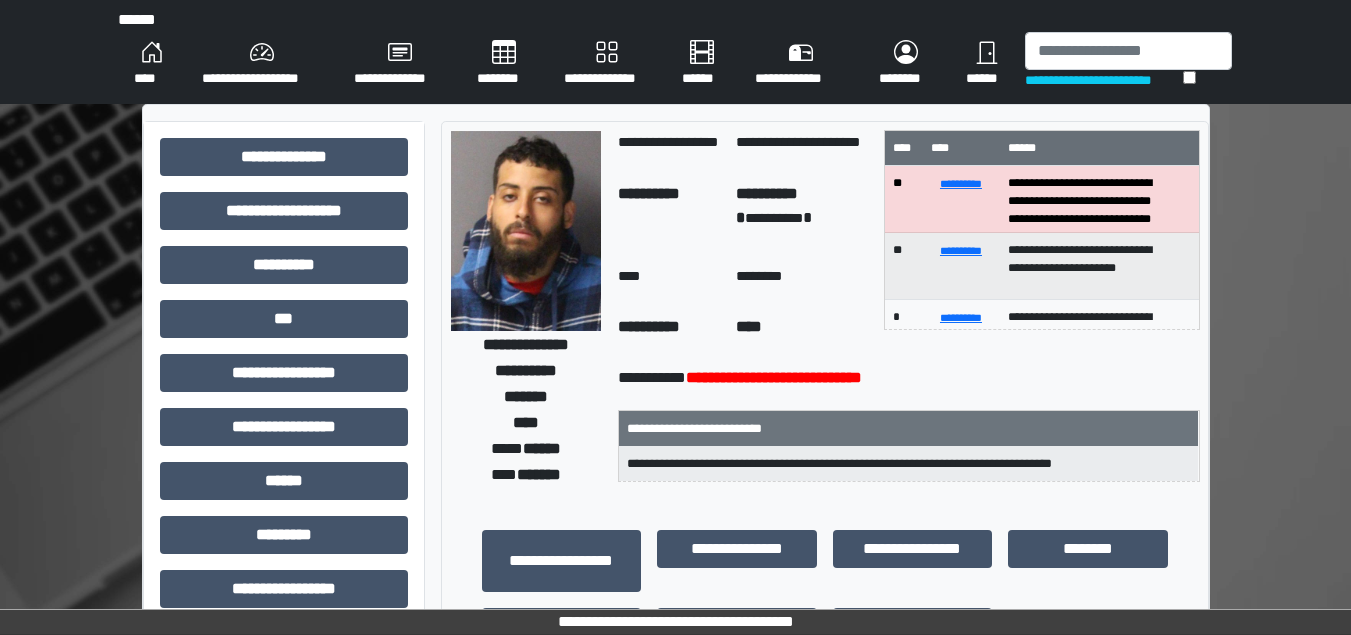 scroll, scrollTop: 0, scrollLeft: 0, axis: both 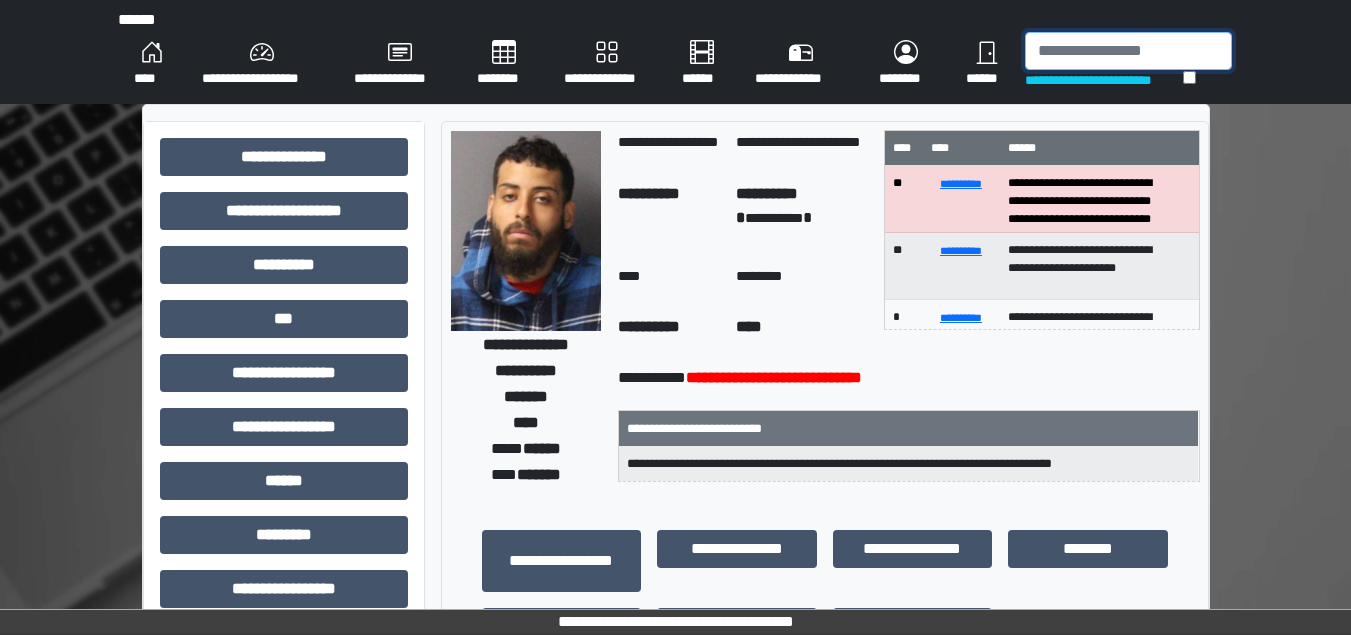 click at bounding box center [1128, 51] 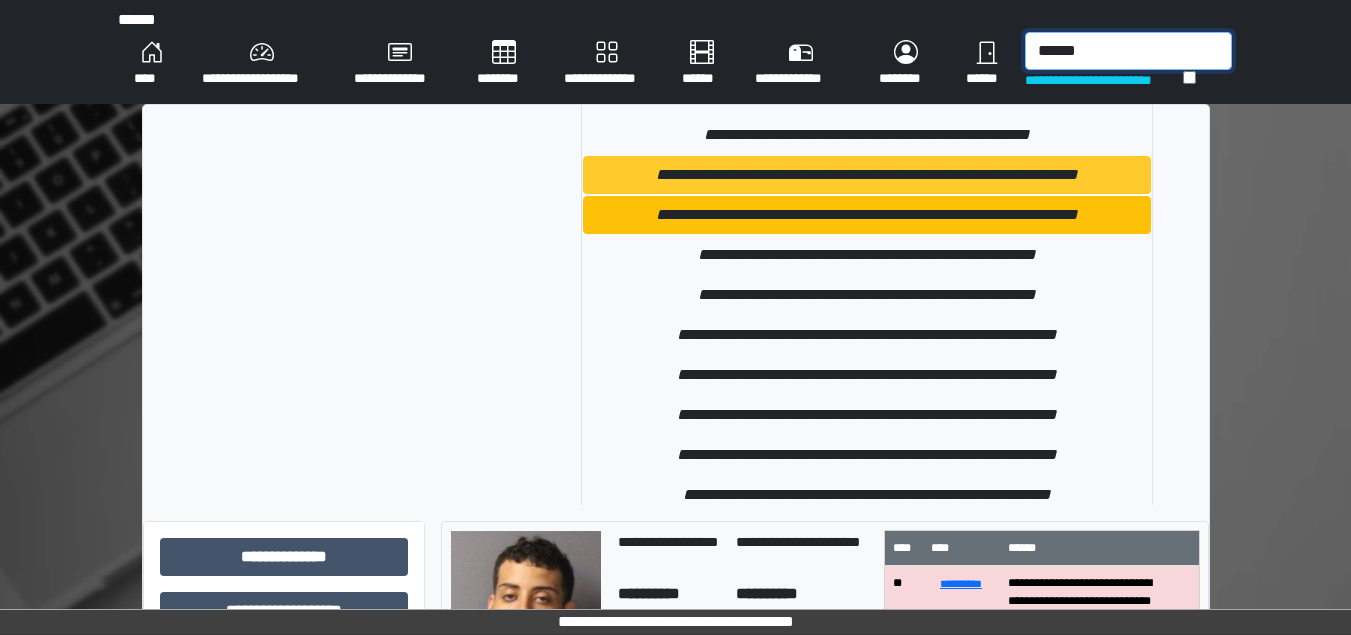 scroll, scrollTop: 200, scrollLeft: 0, axis: vertical 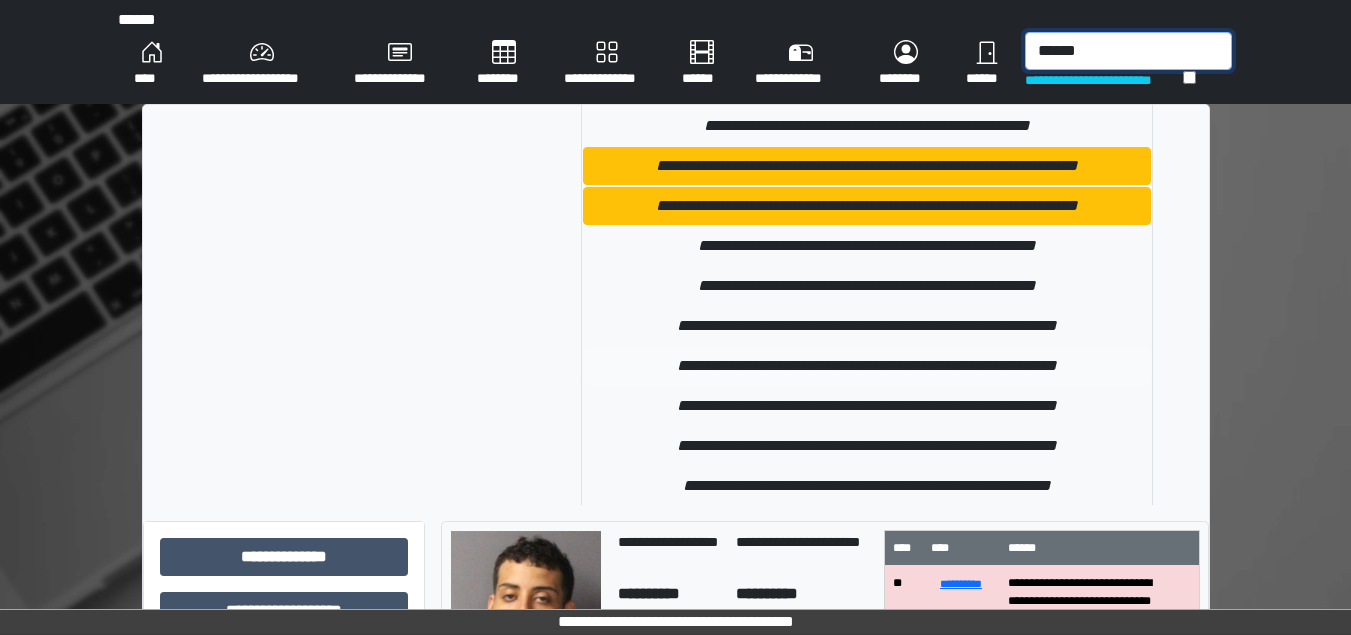 type on "******" 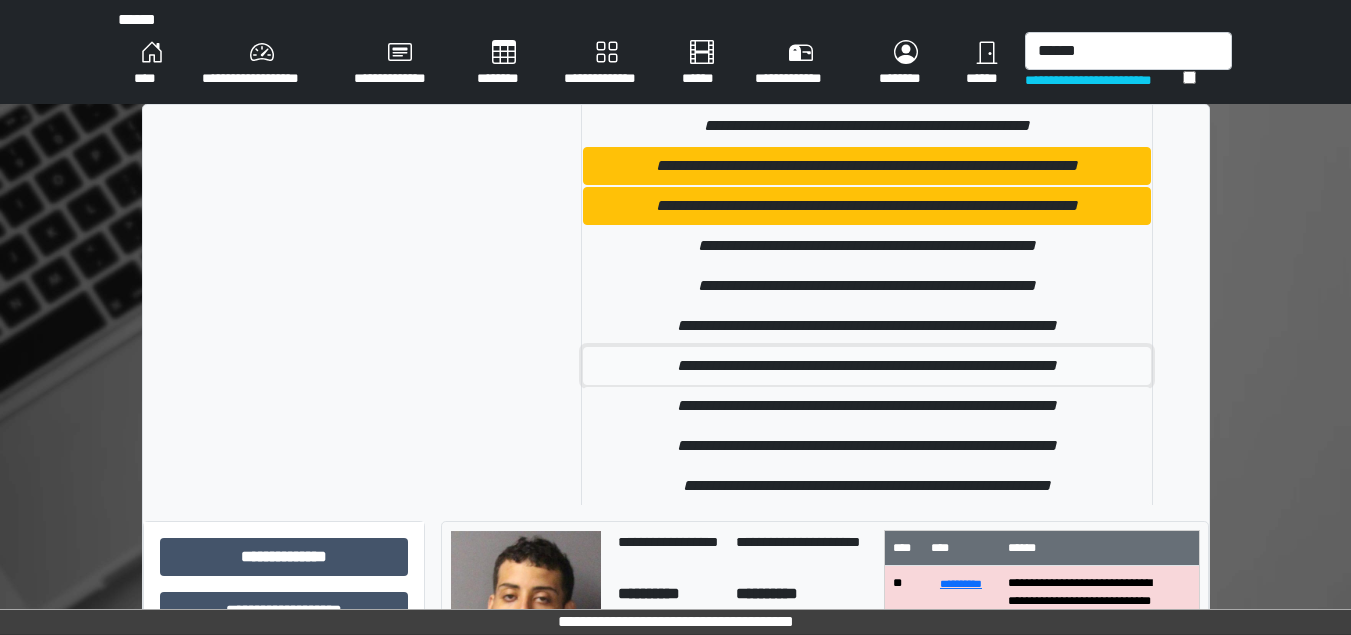 click on "**********" at bounding box center [867, 366] 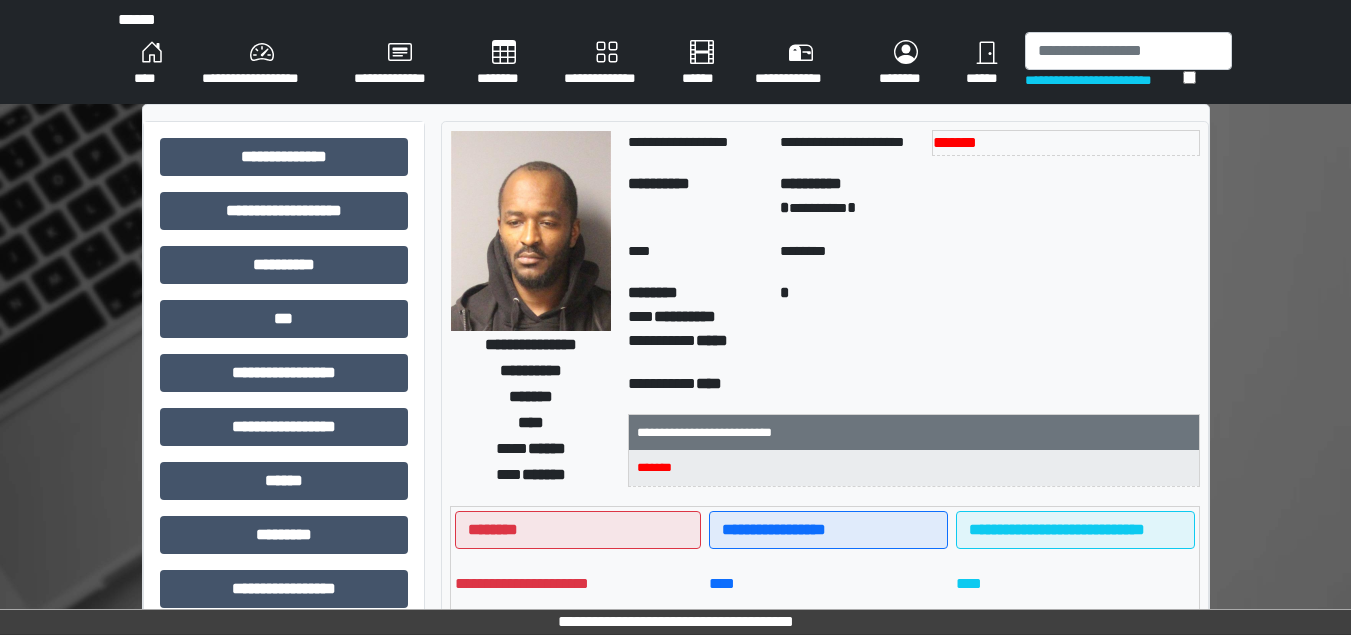 click on "**********" at bounding box center [676, 52] 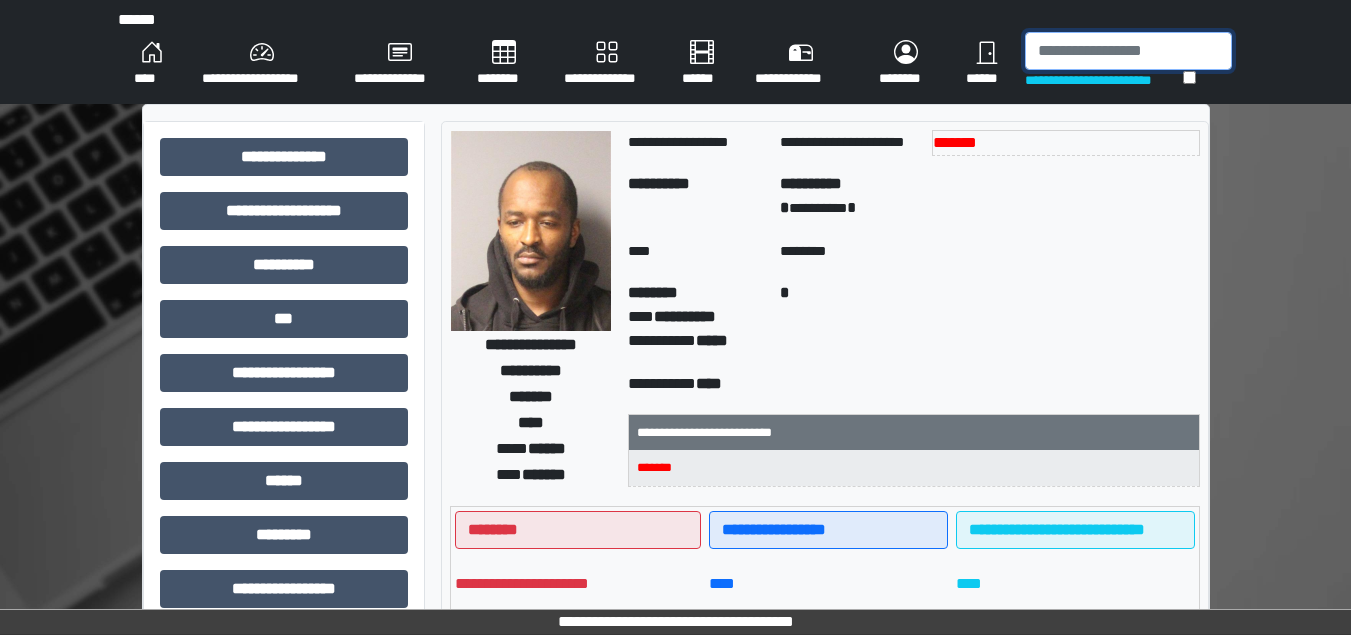 click at bounding box center (1128, 51) 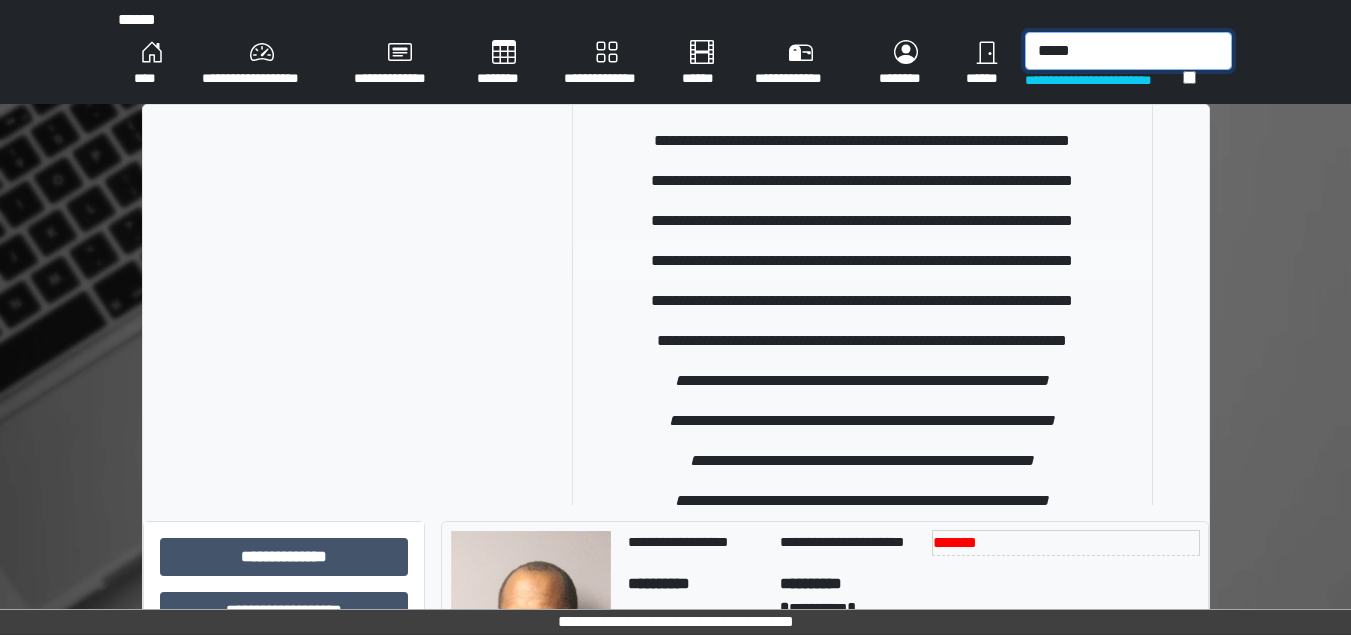 scroll, scrollTop: 100, scrollLeft: 0, axis: vertical 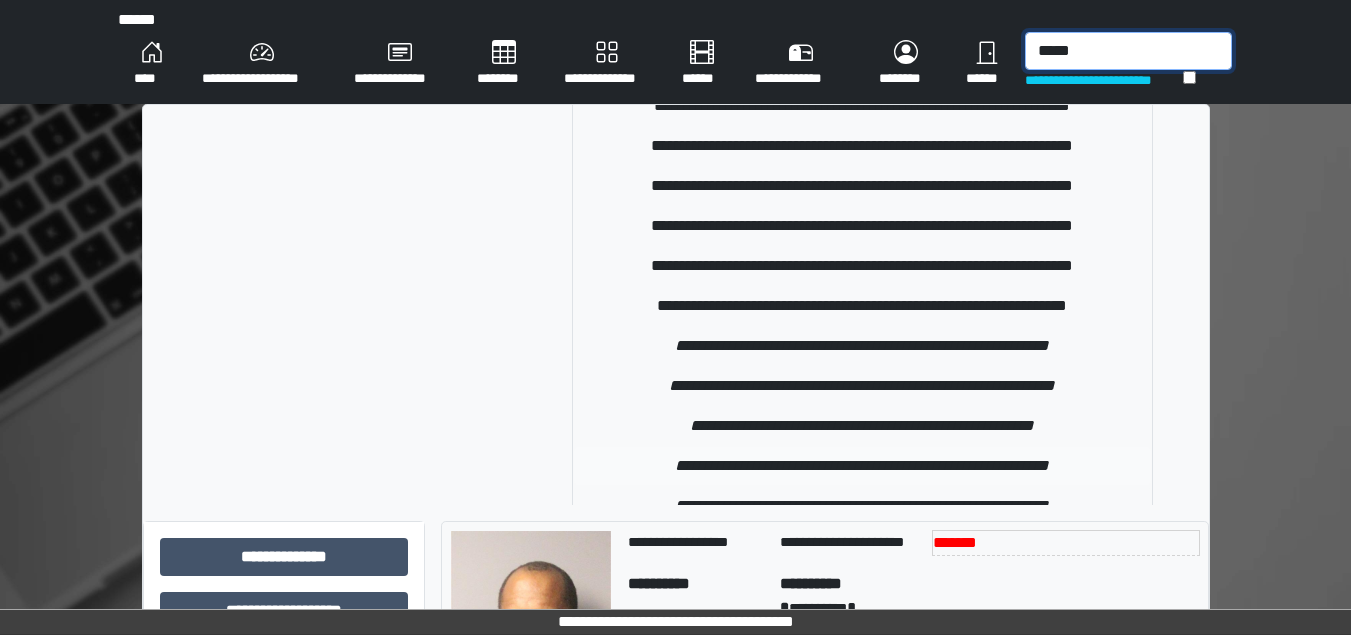 type on "*****" 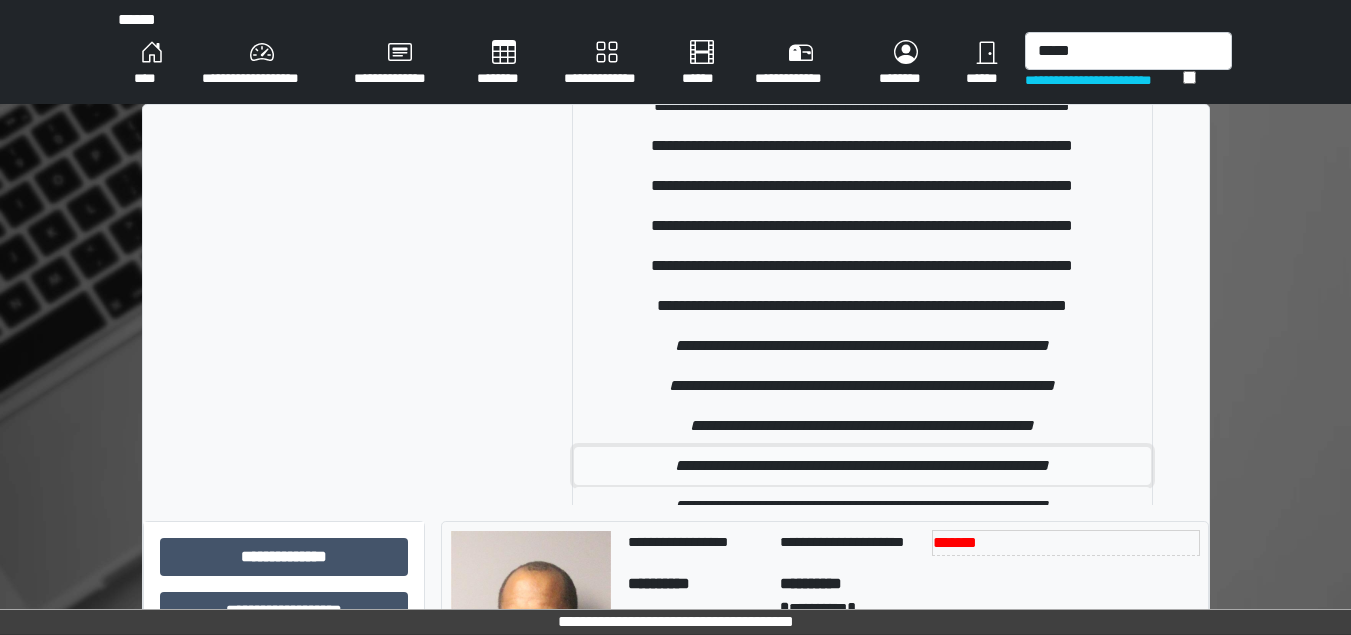 click on "**********" at bounding box center (862, 466) 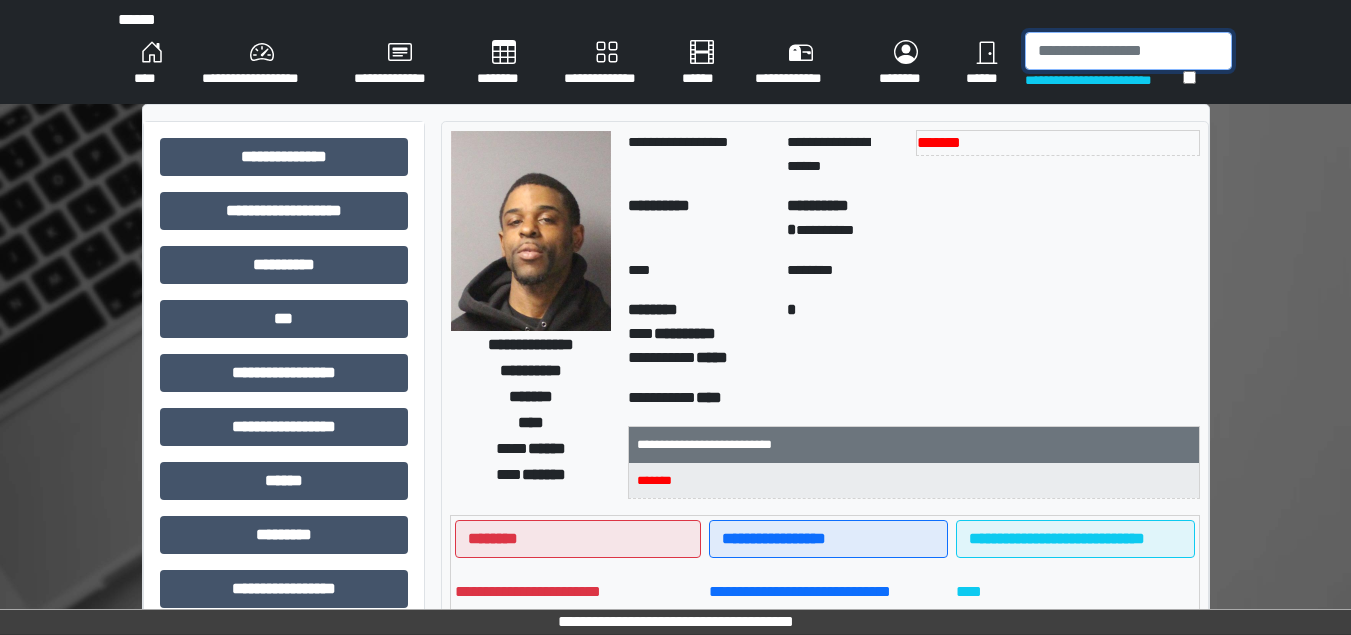 click at bounding box center [1128, 51] 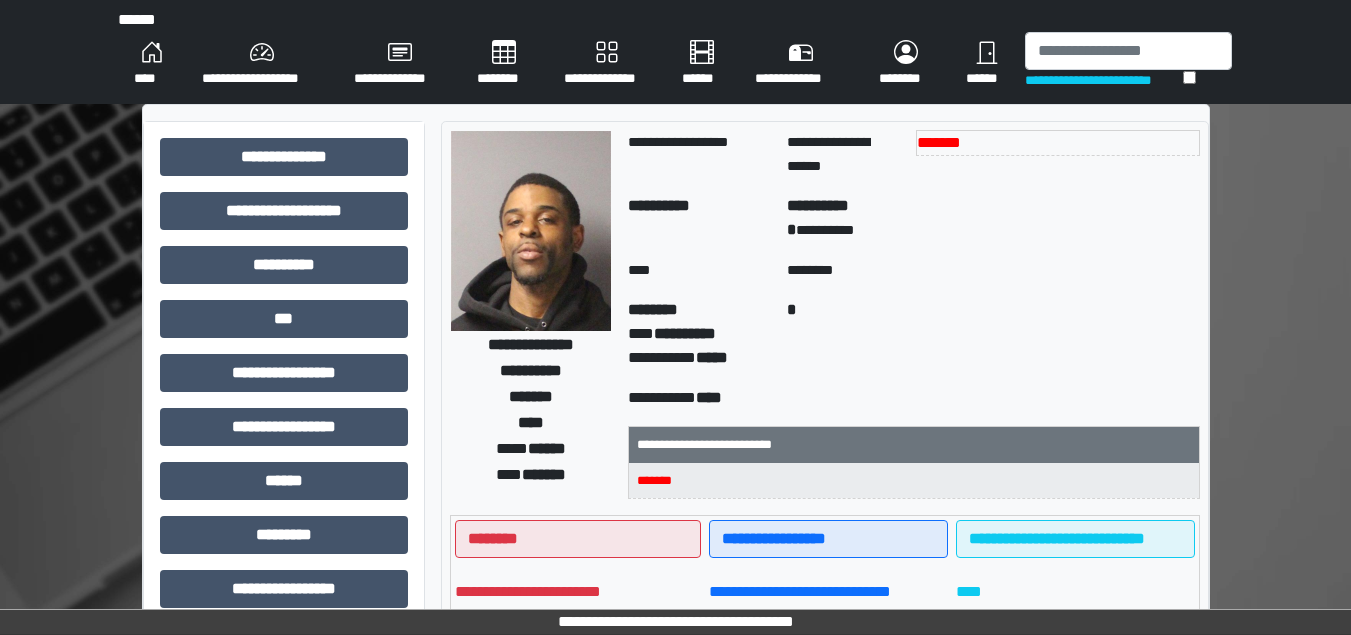 drag, startPoint x: 840, startPoint y: 131, endPoint x: 835, endPoint y: 155, distance: 24.5153 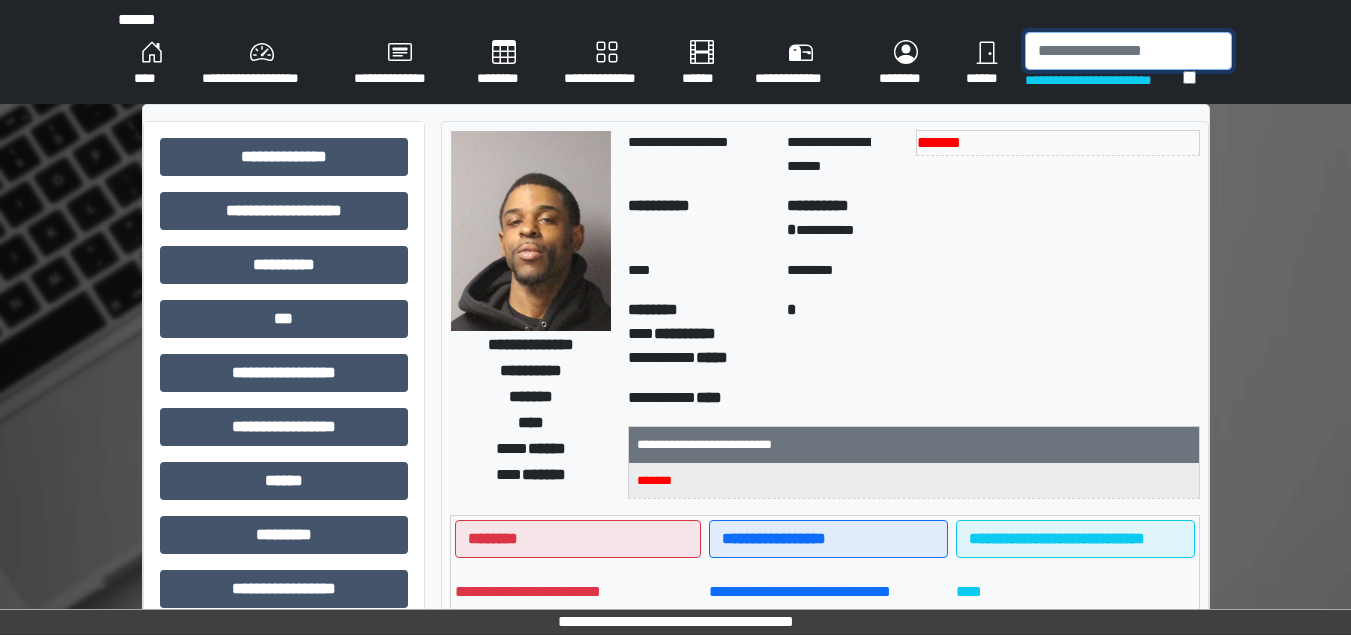 drag, startPoint x: 835, startPoint y: 155, endPoint x: 1092, endPoint y: 36, distance: 283.2137 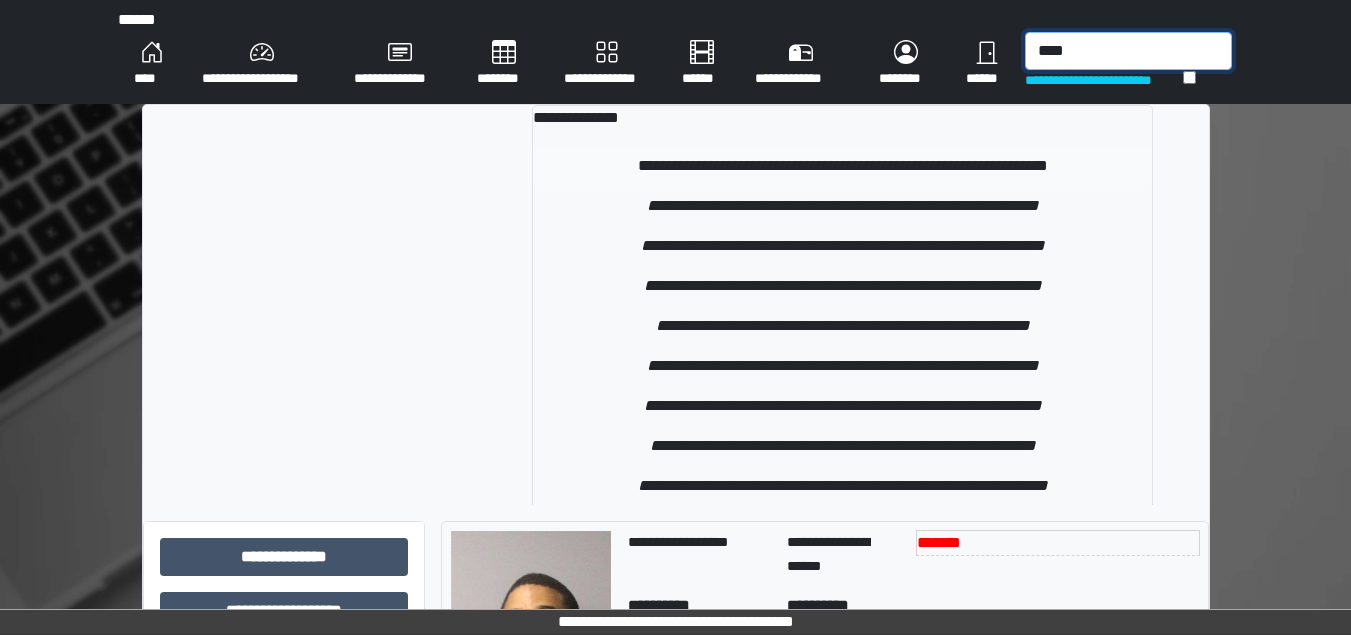 type on "****" 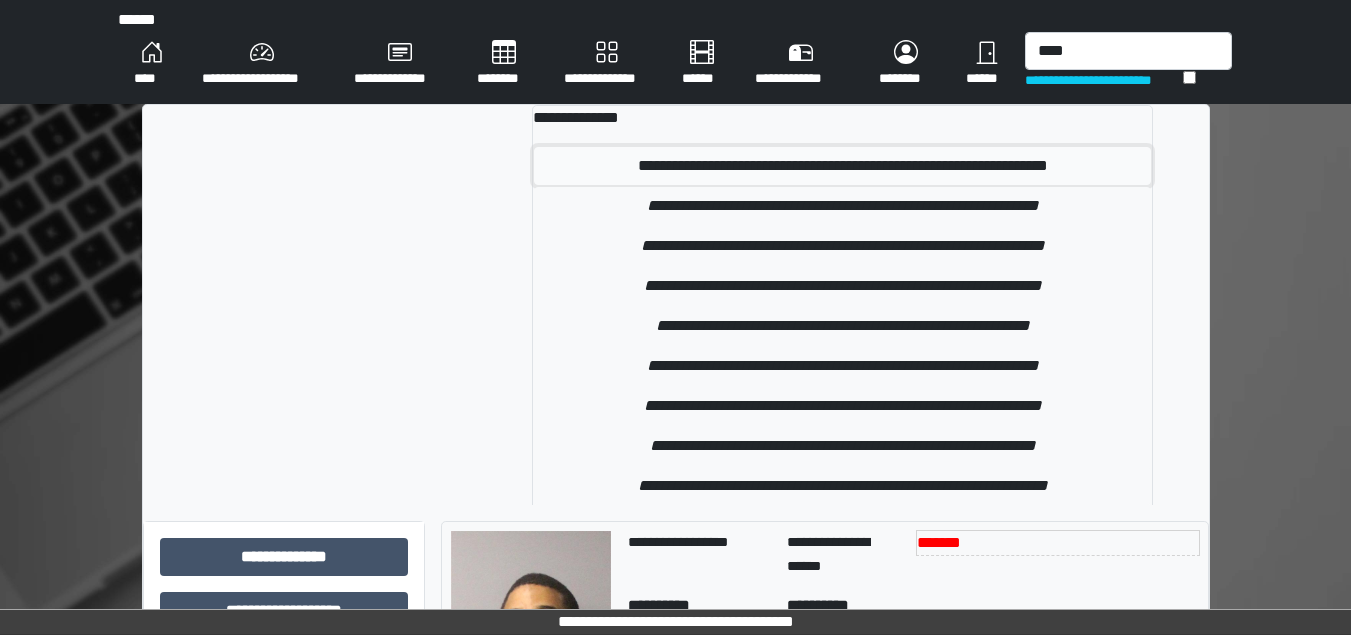 click on "**********" at bounding box center [842, 166] 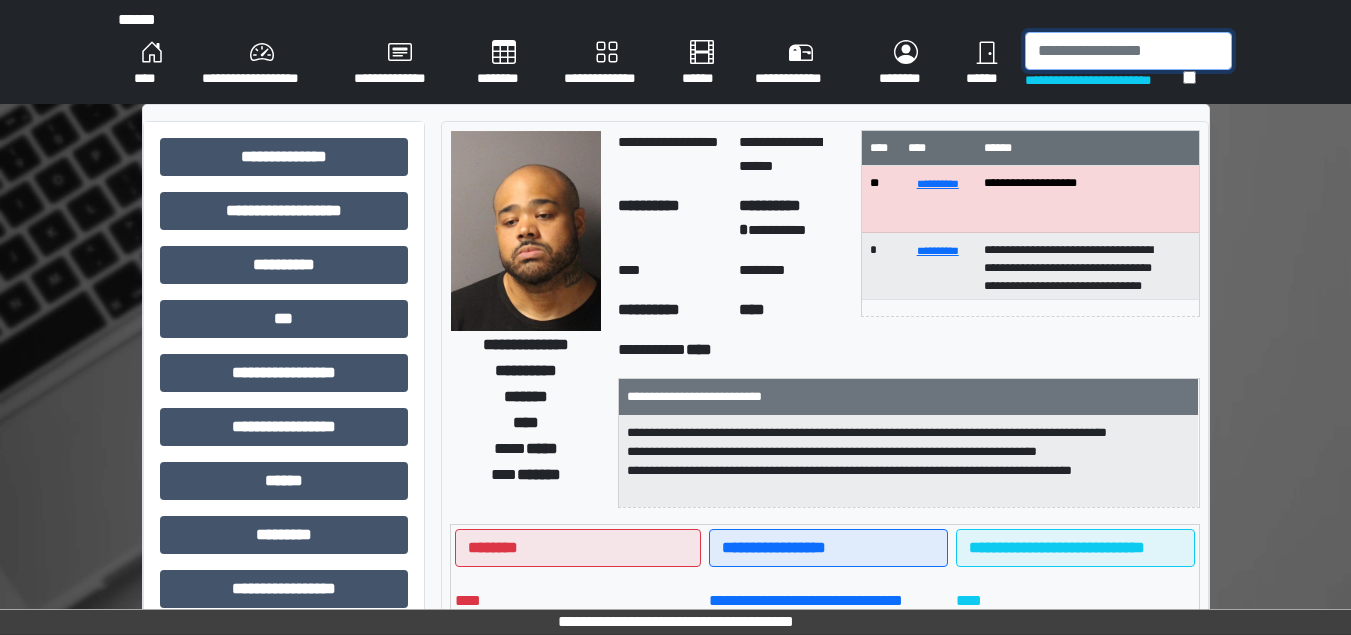 click at bounding box center (1128, 51) 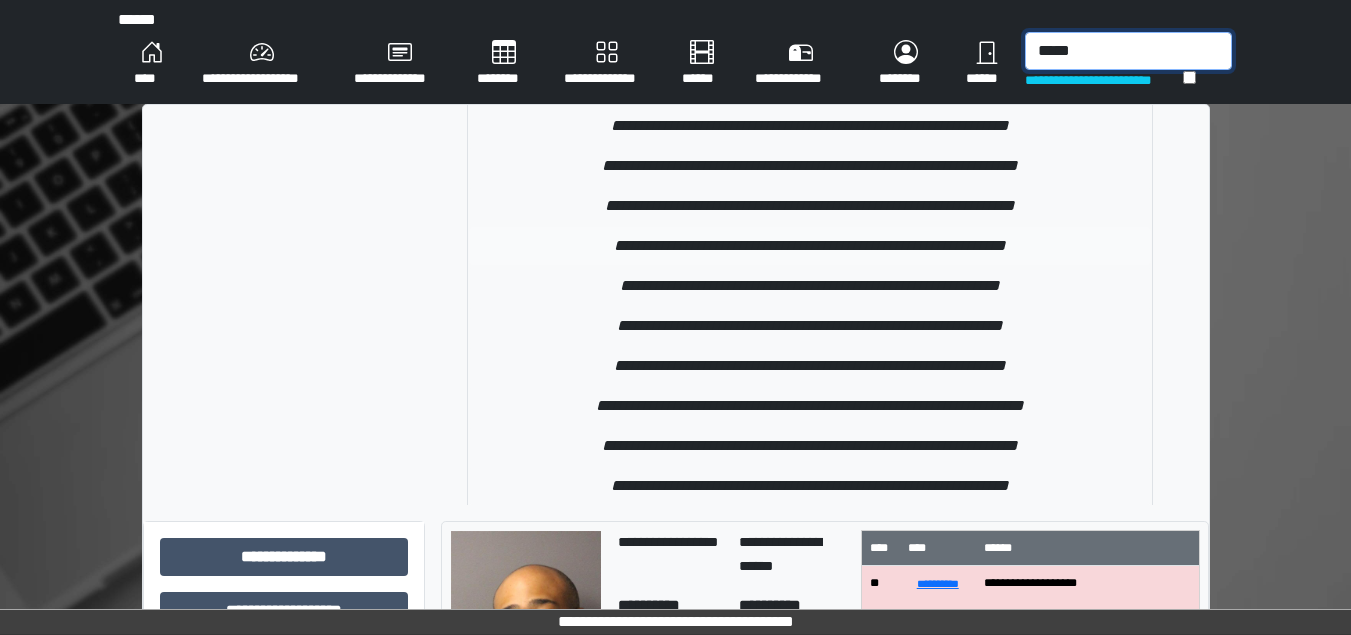 scroll, scrollTop: 1500, scrollLeft: 0, axis: vertical 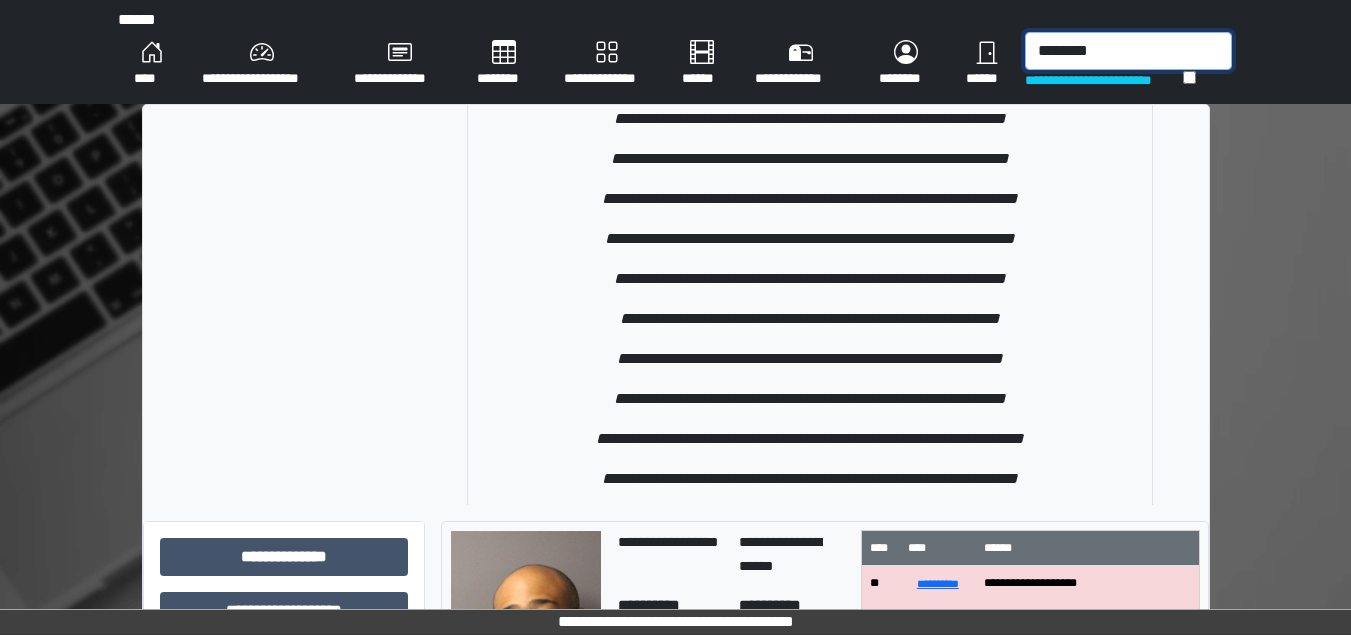 click on "********" at bounding box center (1128, 51) 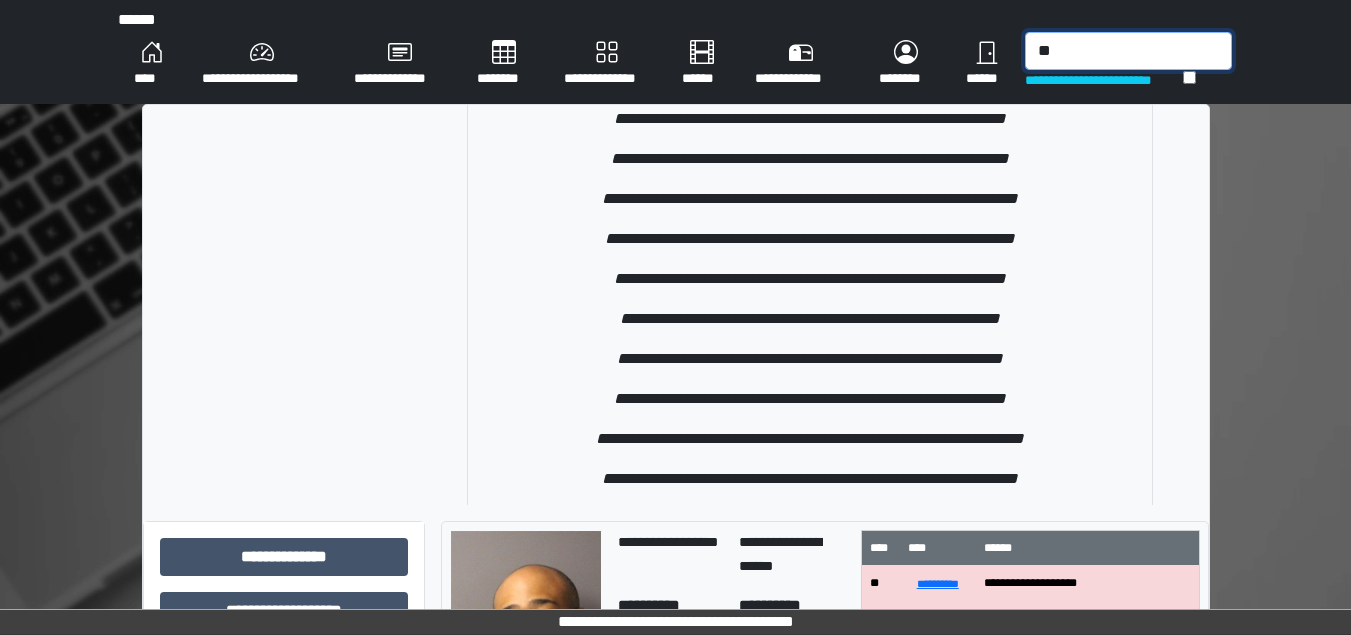 type on "*" 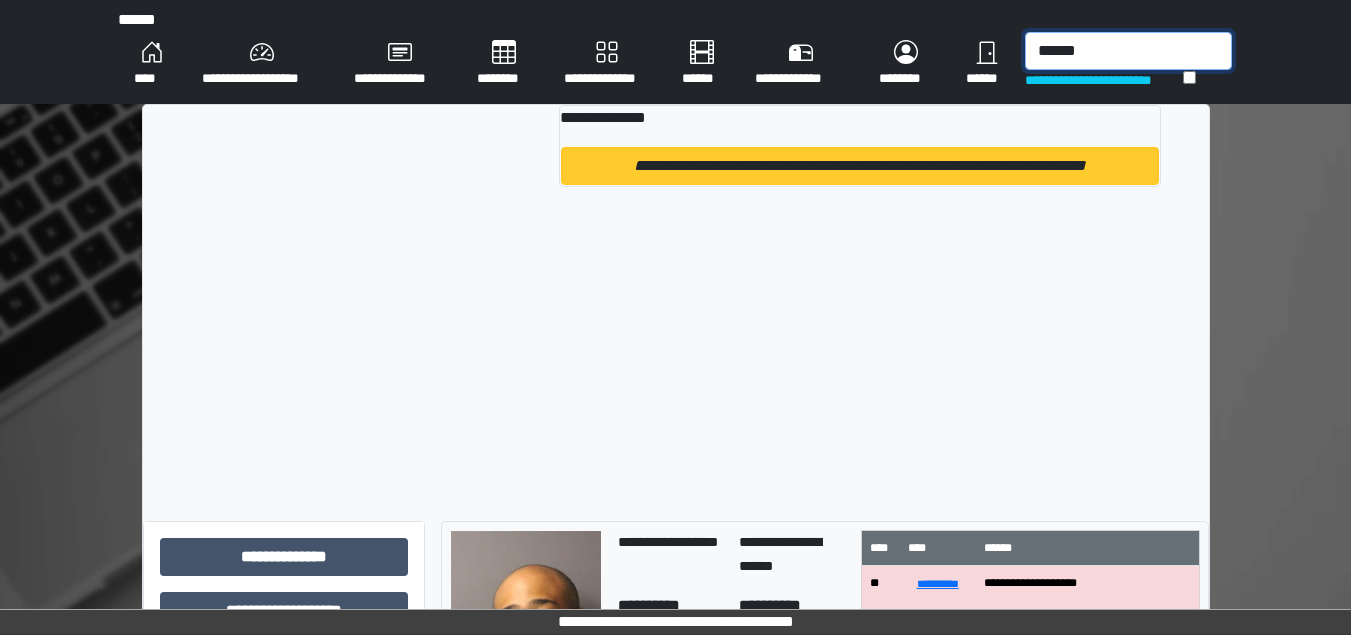 type on "******" 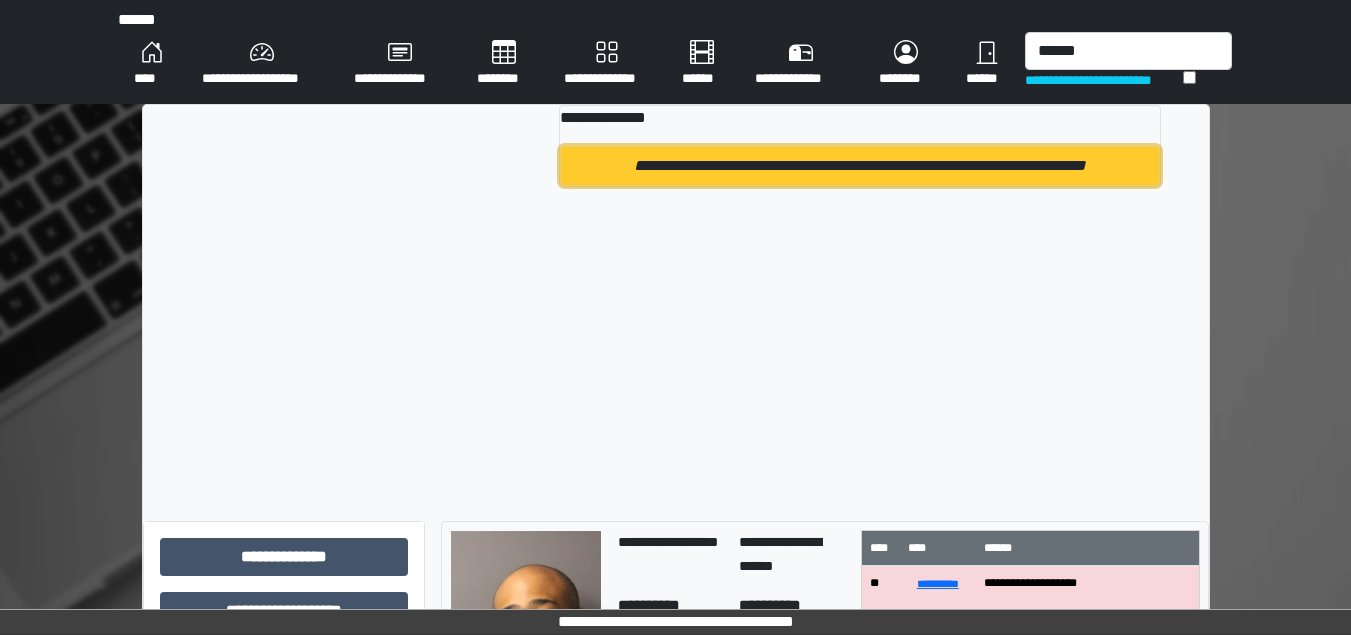 click on "**********" at bounding box center [859, 166] 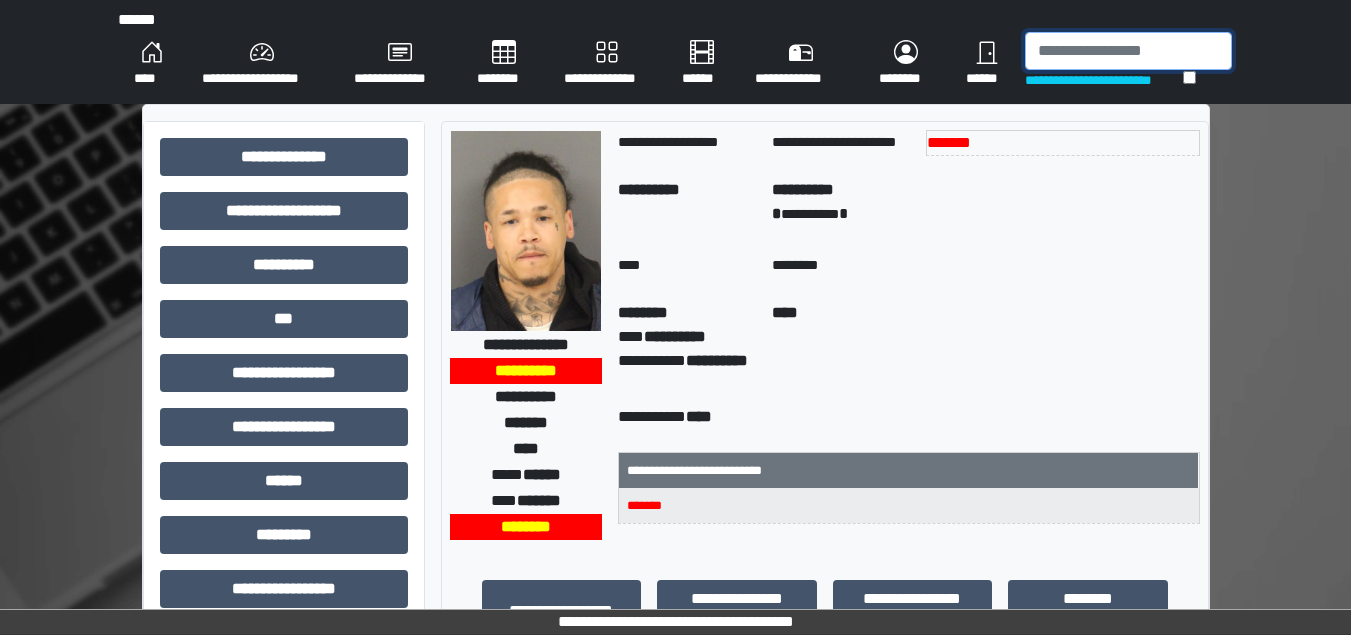 click at bounding box center [1128, 51] 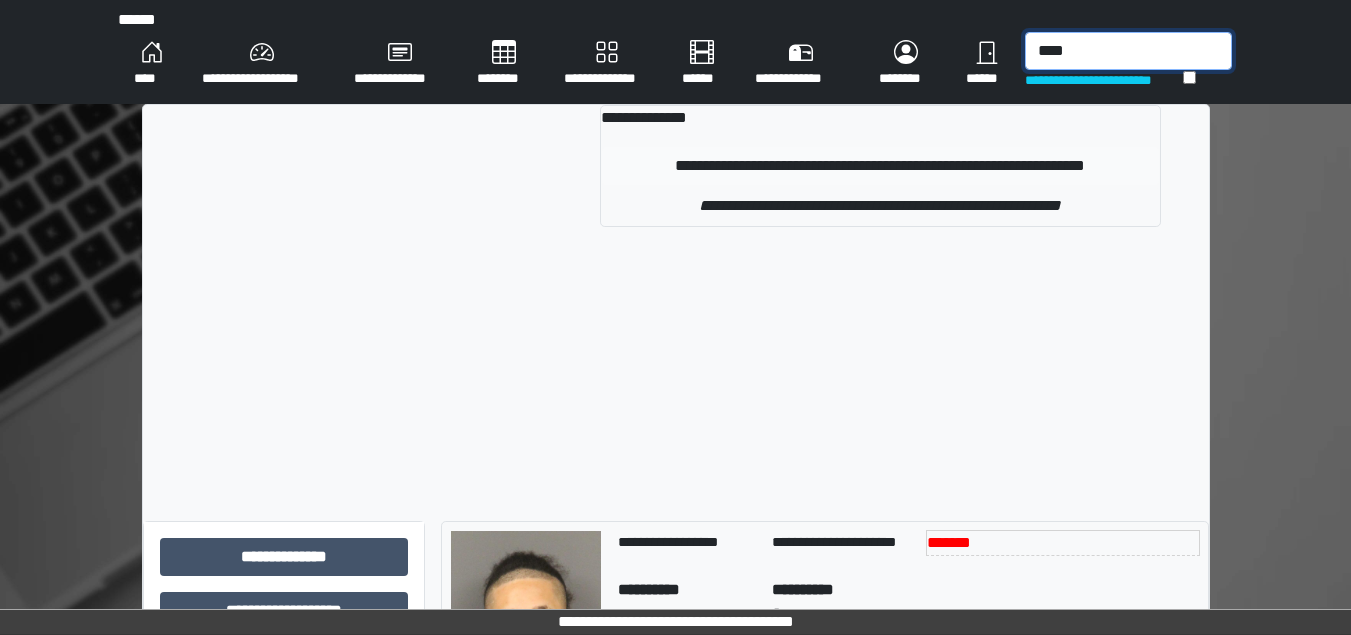 type on "****" 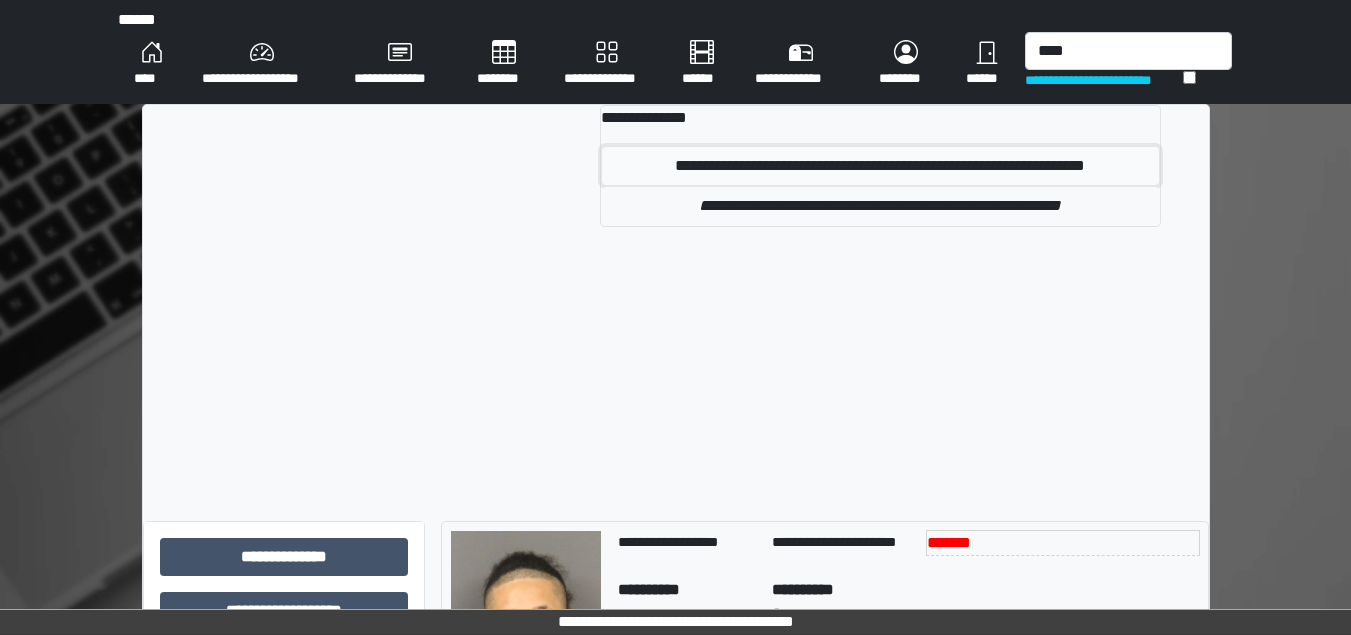 click on "**********" at bounding box center [880, 166] 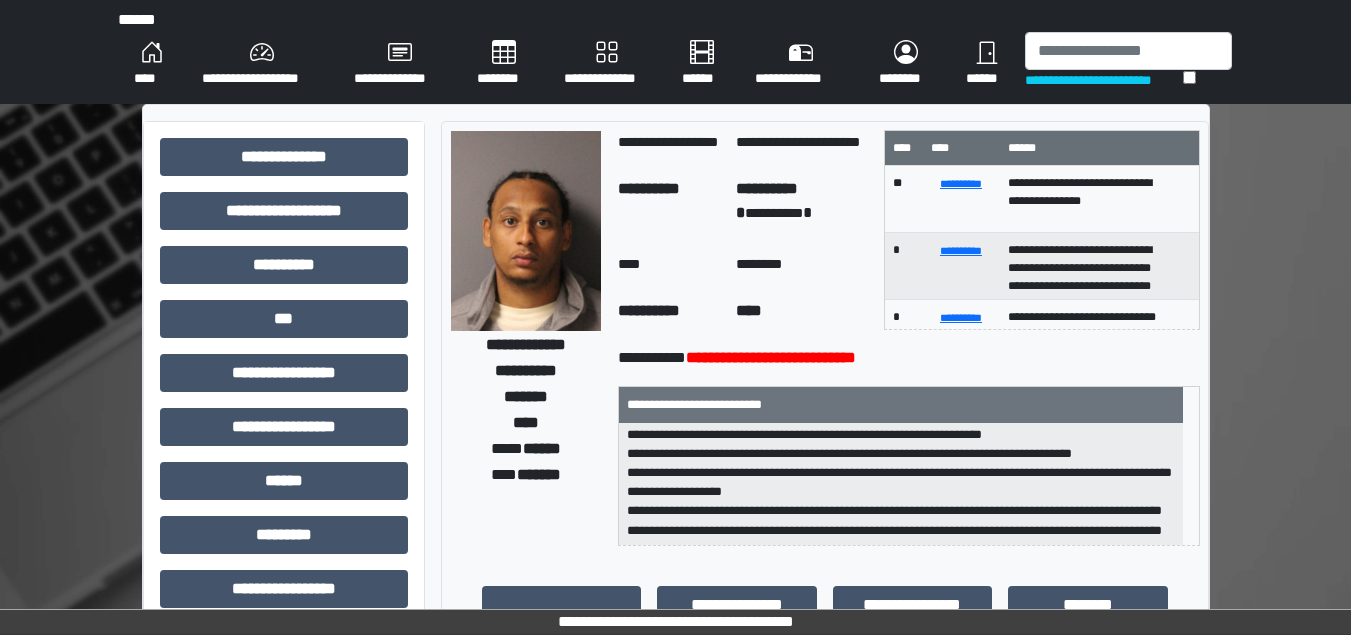 scroll, scrollTop: 44, scrollLeft: 0, axis: vertical 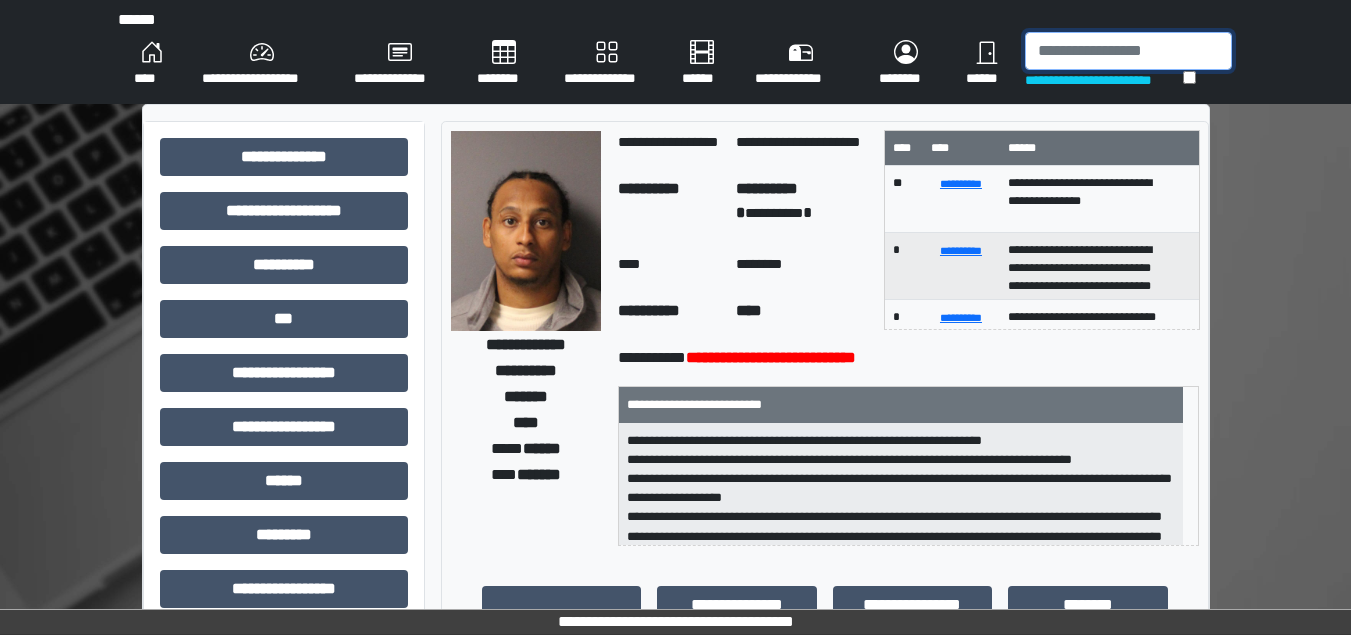 click at bounding box center (1128, 51) 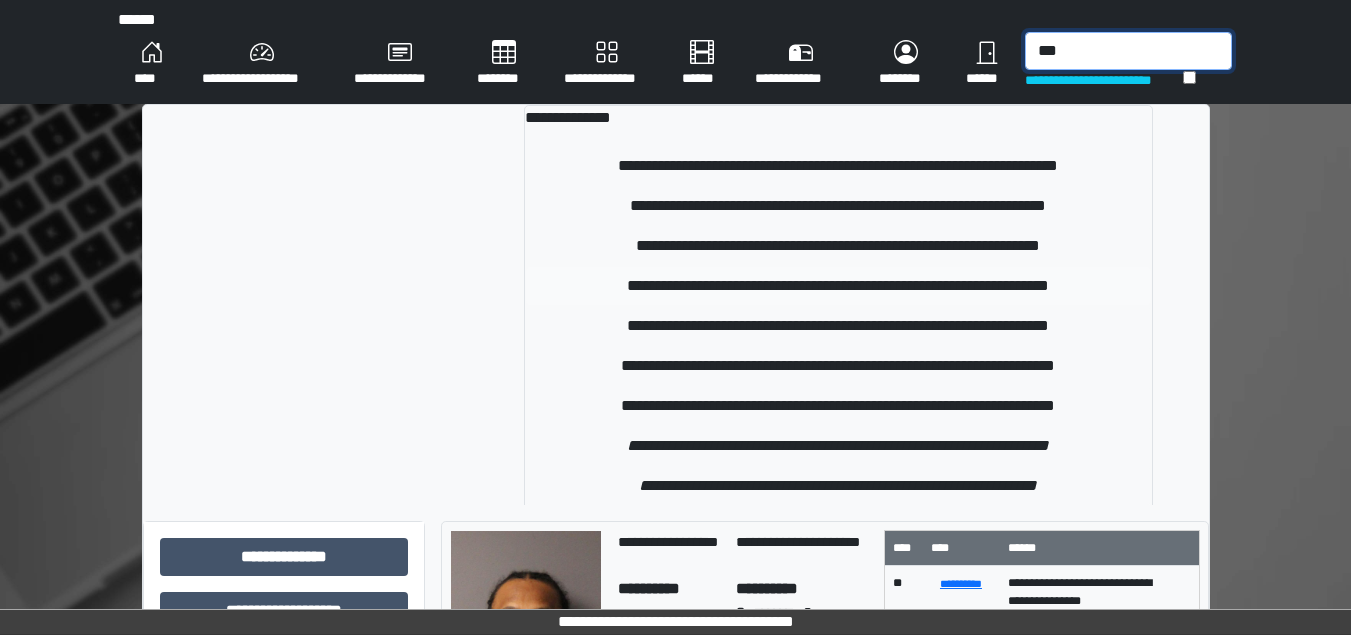 type on "***" 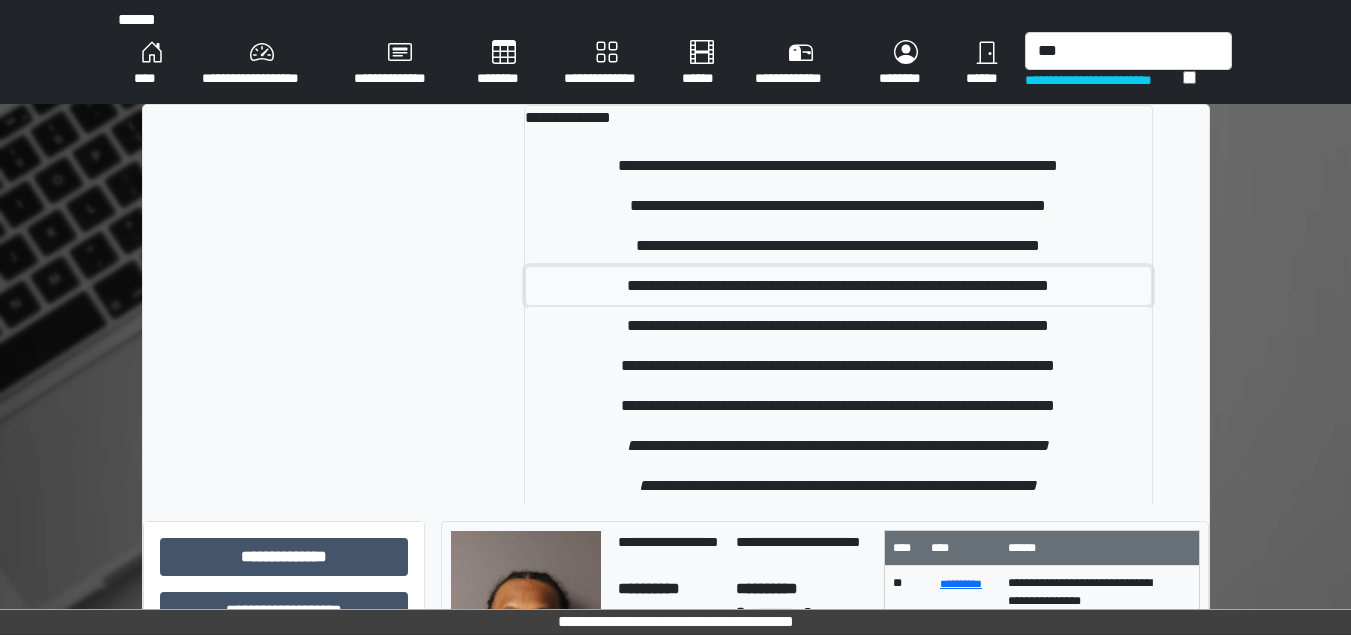 click on "**********" at bounding box center [838, 286] 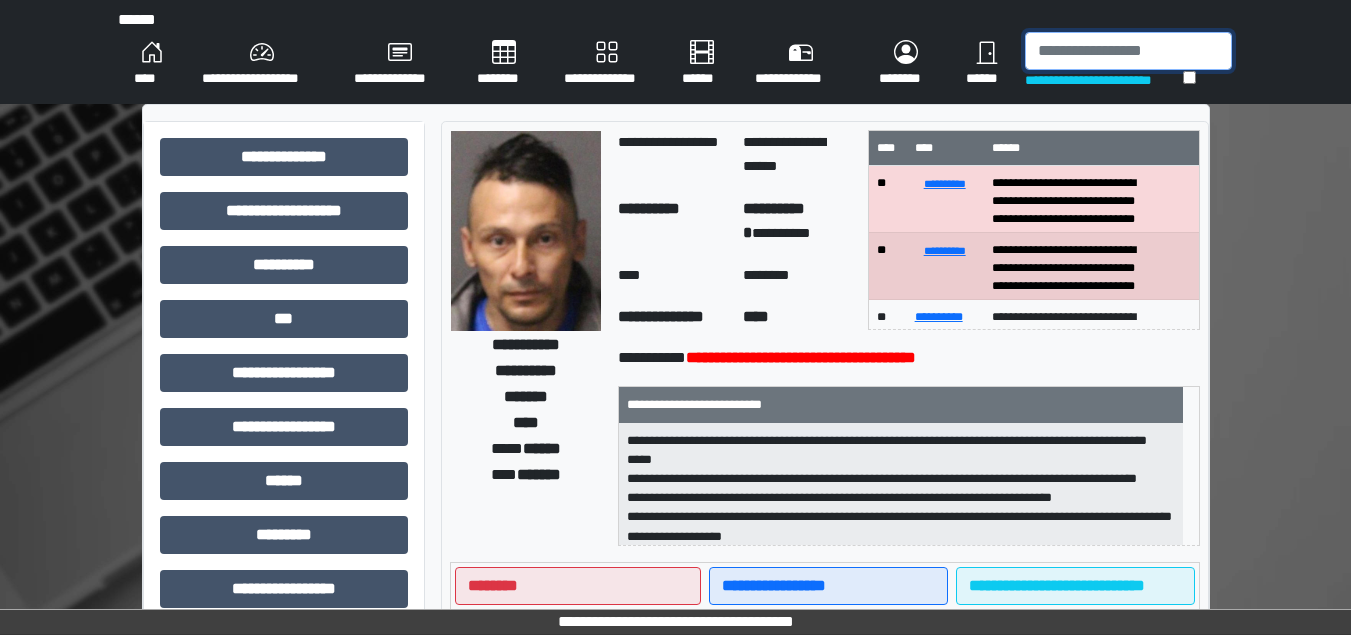 click at bounding box center [1128, 51] 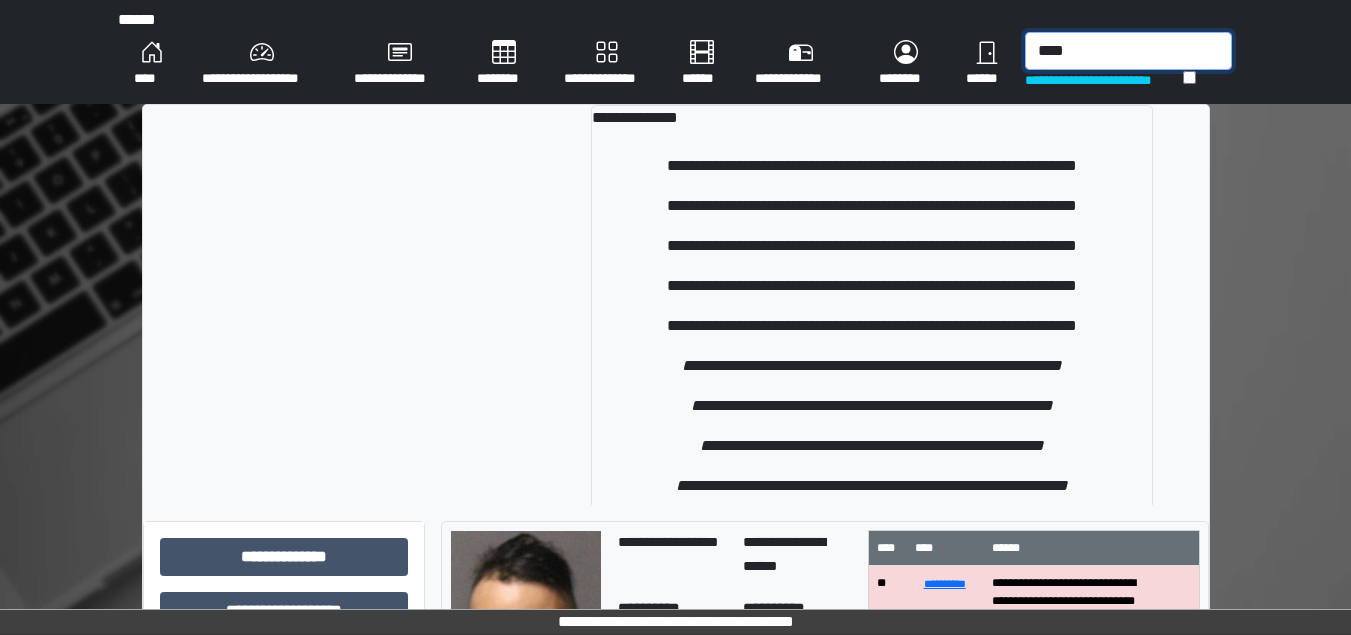 type on "****" 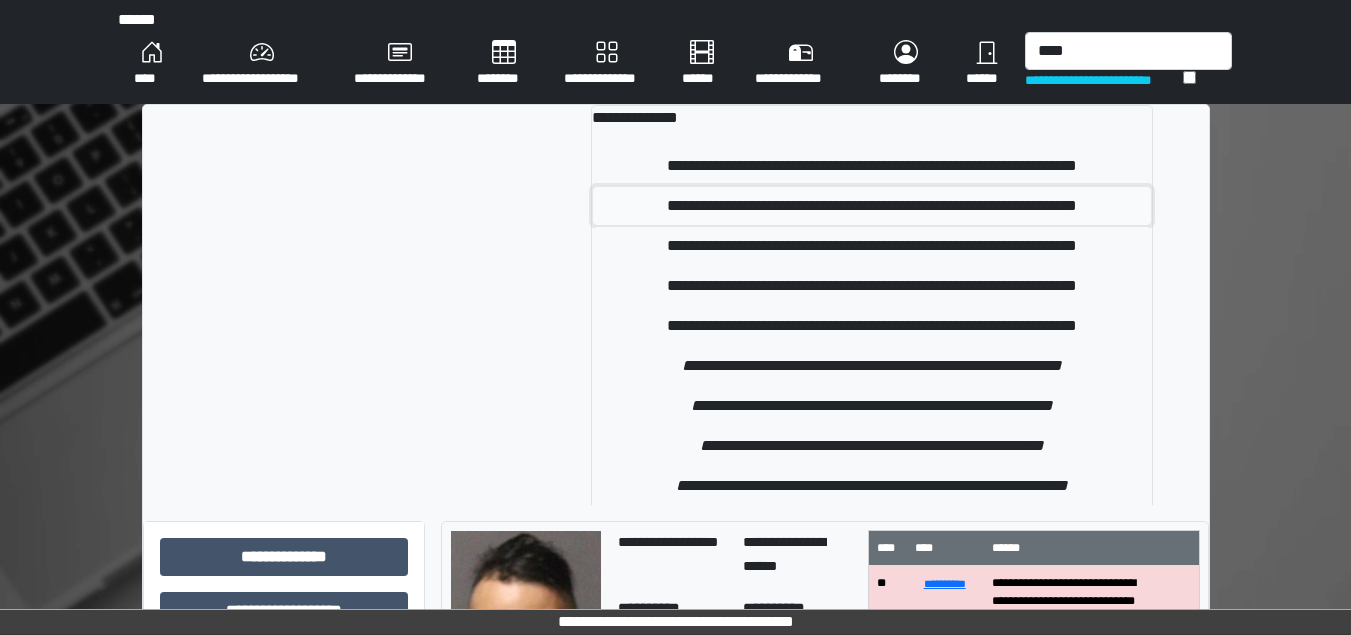click on "**********" at bounding box center [872, 206] 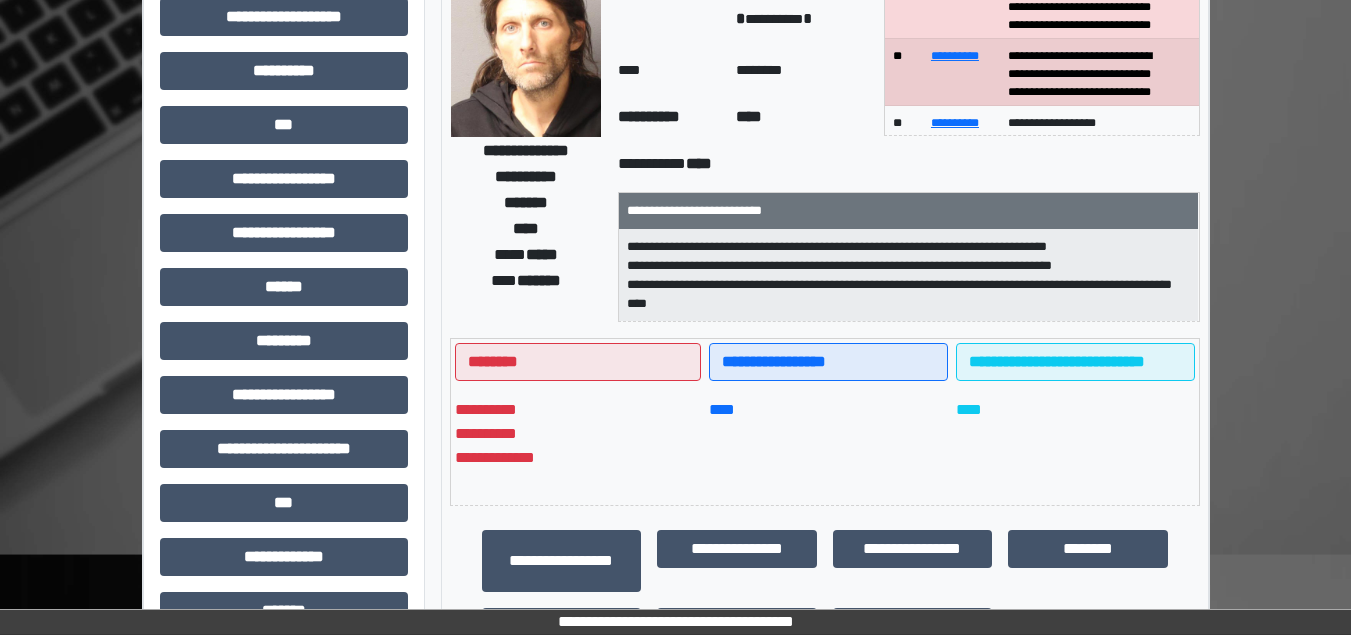 scroll, scrollTop: 300, scrollLeft: 0, axis: vertical 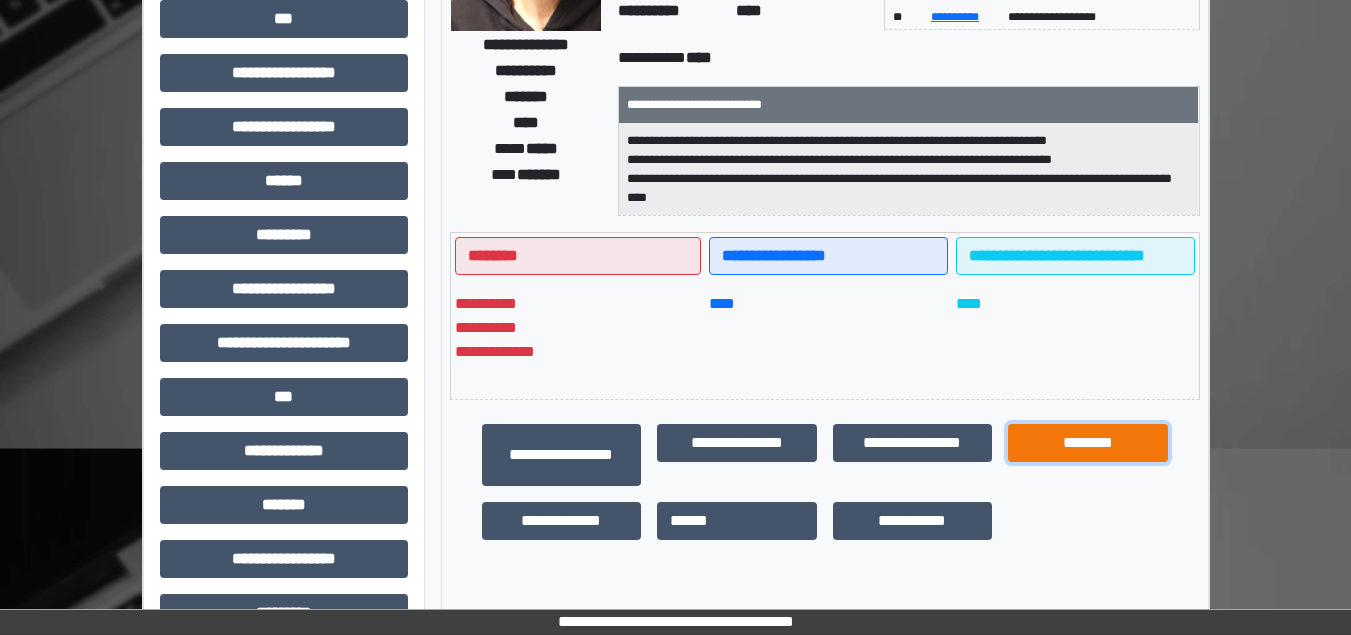 click on "********" at bounding box center [1088, 443] 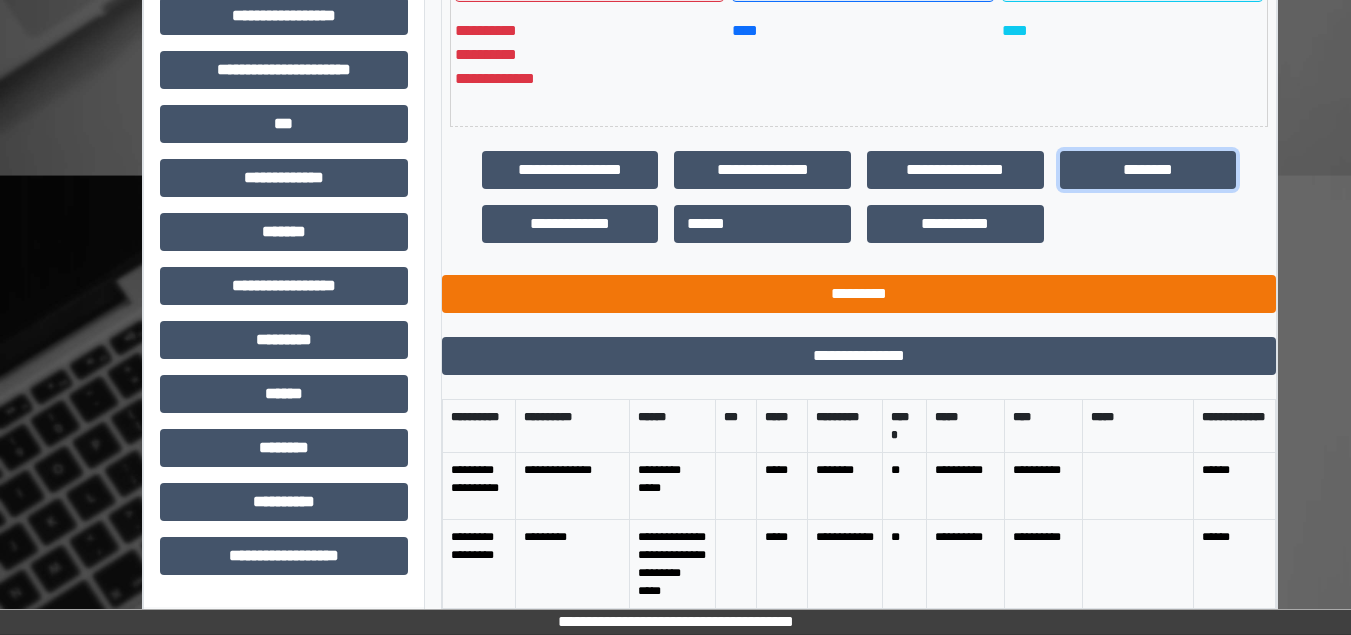 scroll, scrollTop: 700, scrollLeft: 0, axis: vertical 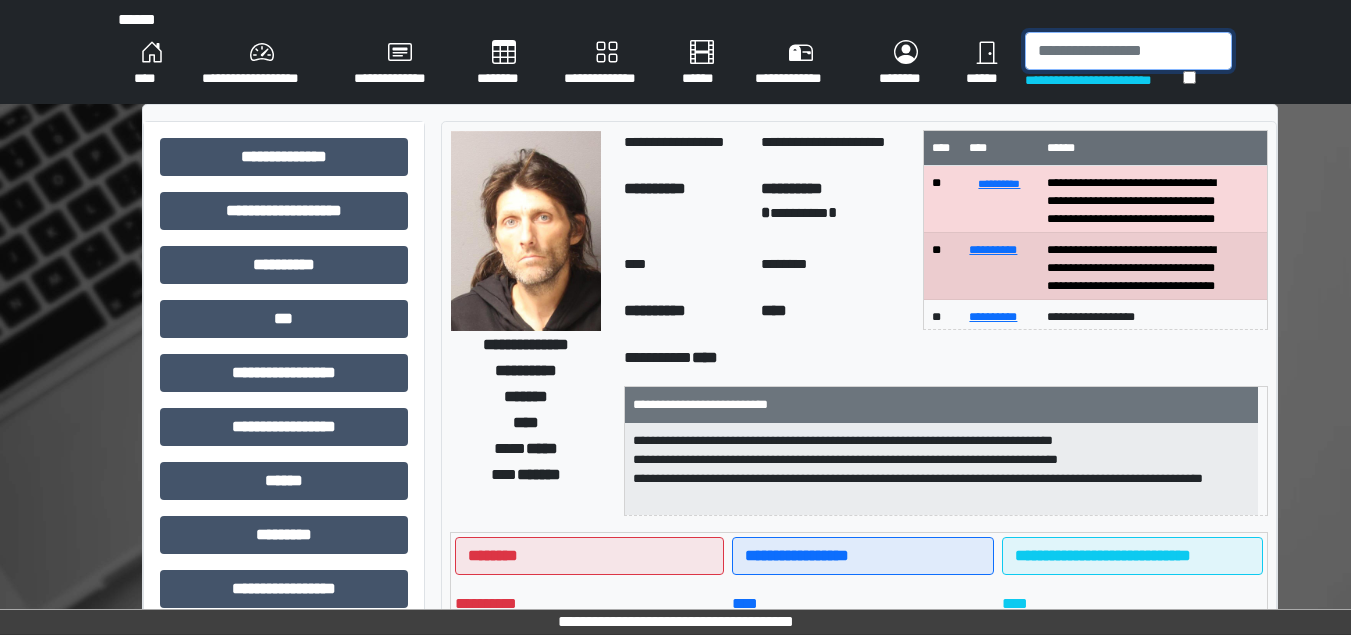 click at bounding box center [1128, 51] 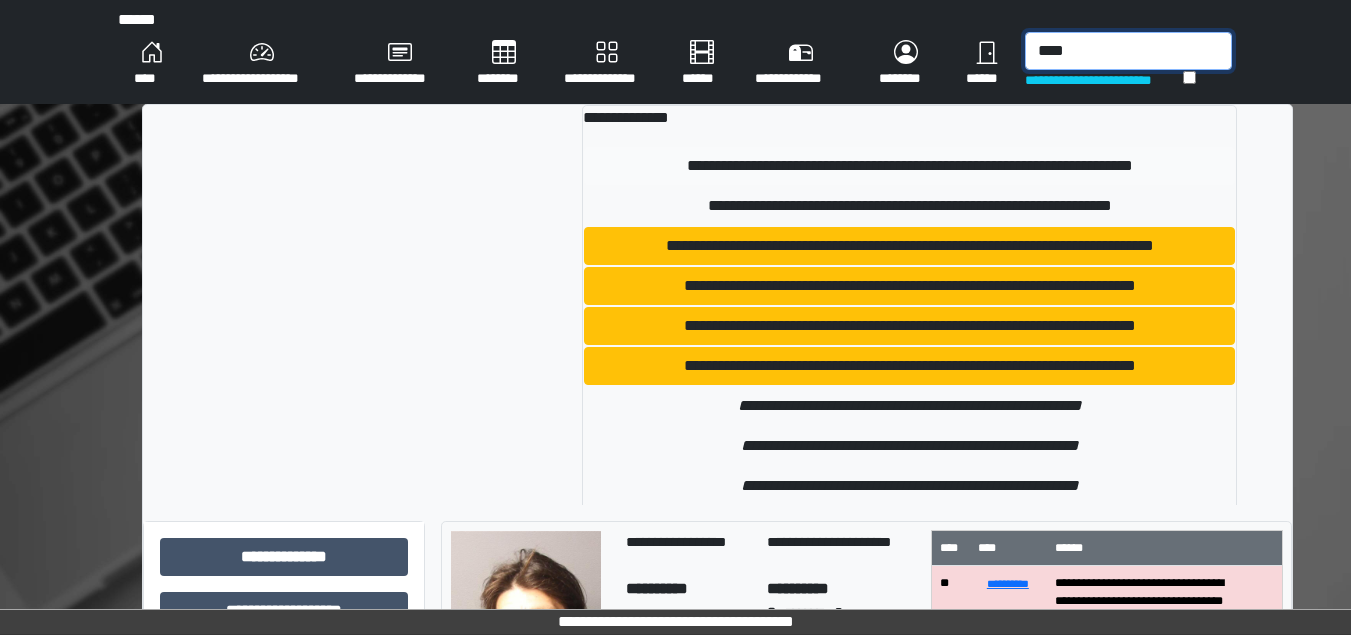 type on "****" 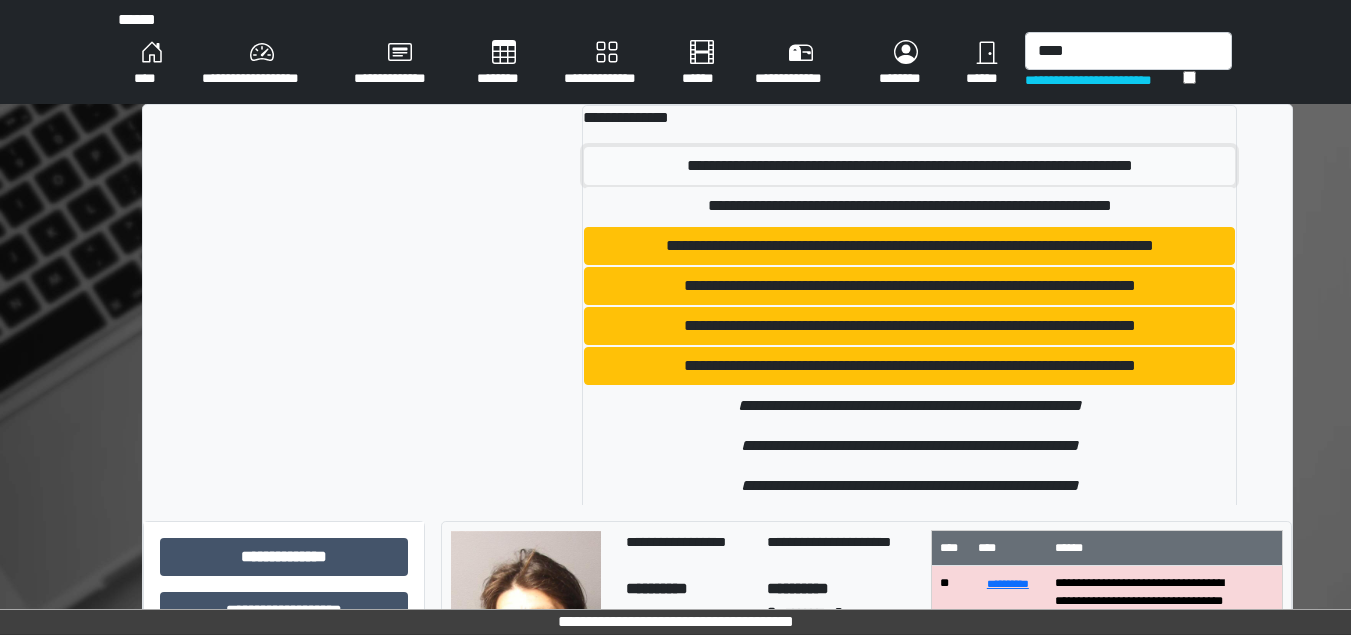 click on "**********" at bounding box center (909, 166) 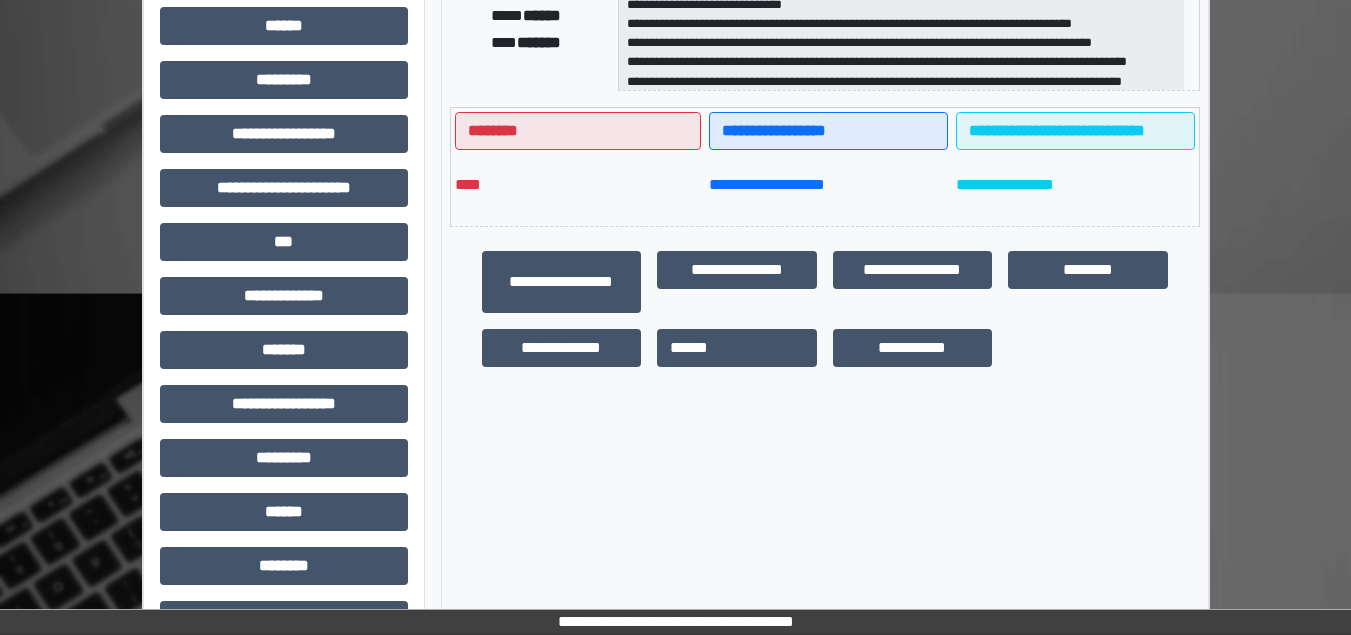 scroll, scrollTop: 555, scrollLeft: 0, axis: vertical 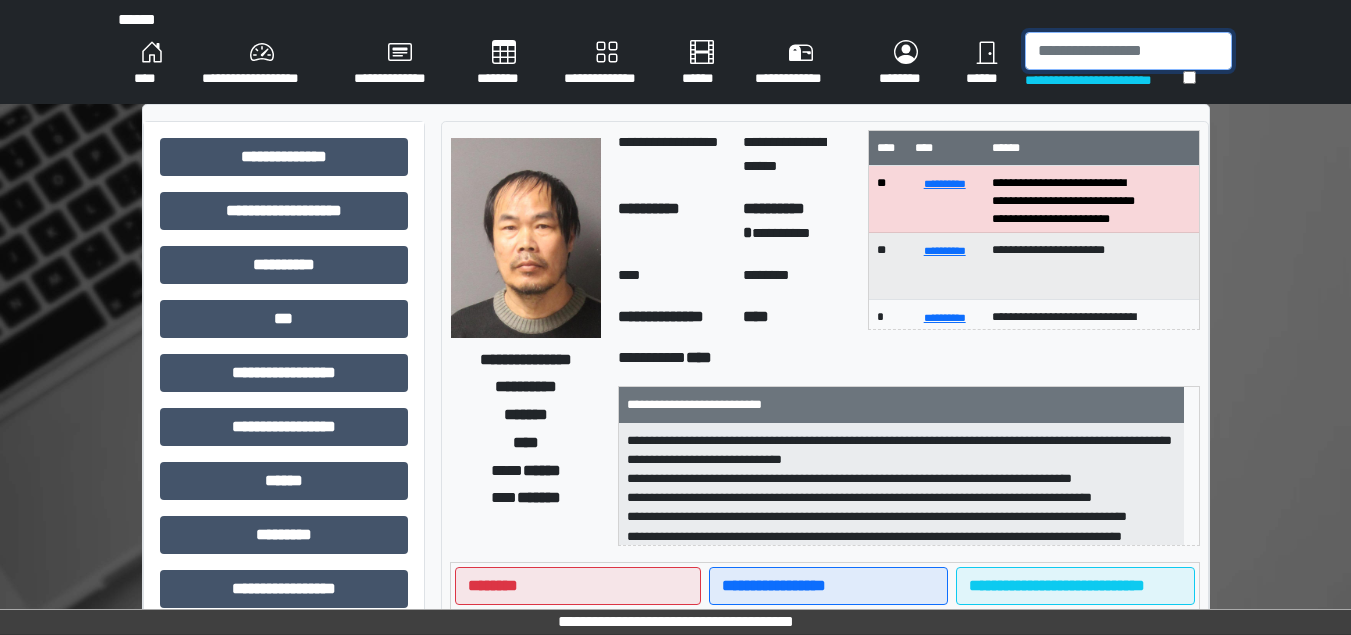 click at bounding box center (1128, 51) 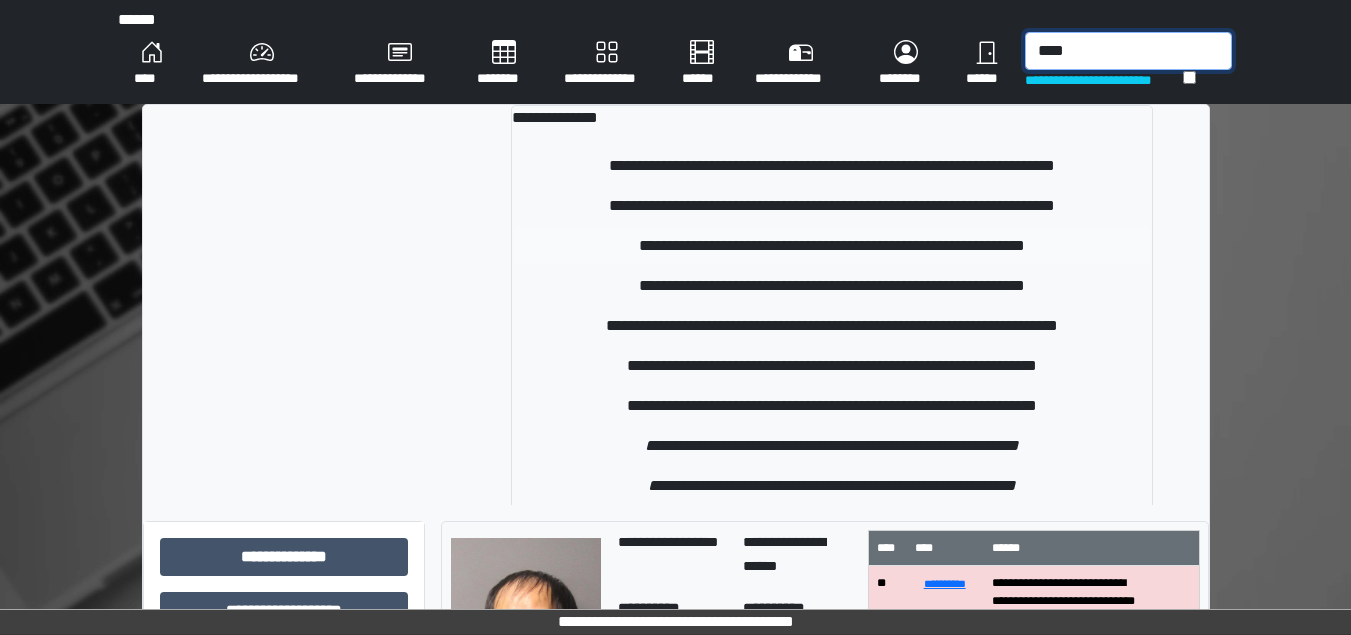 type on "****" 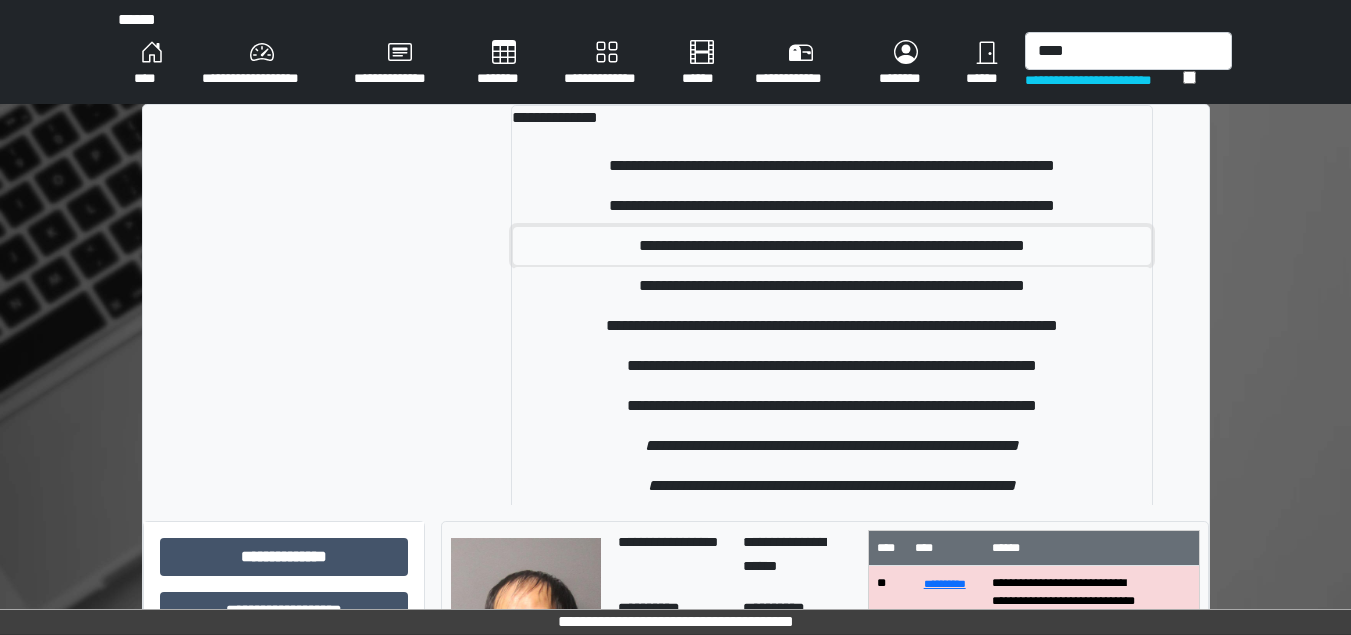 click on "**********" at bounding box center (832, 246) 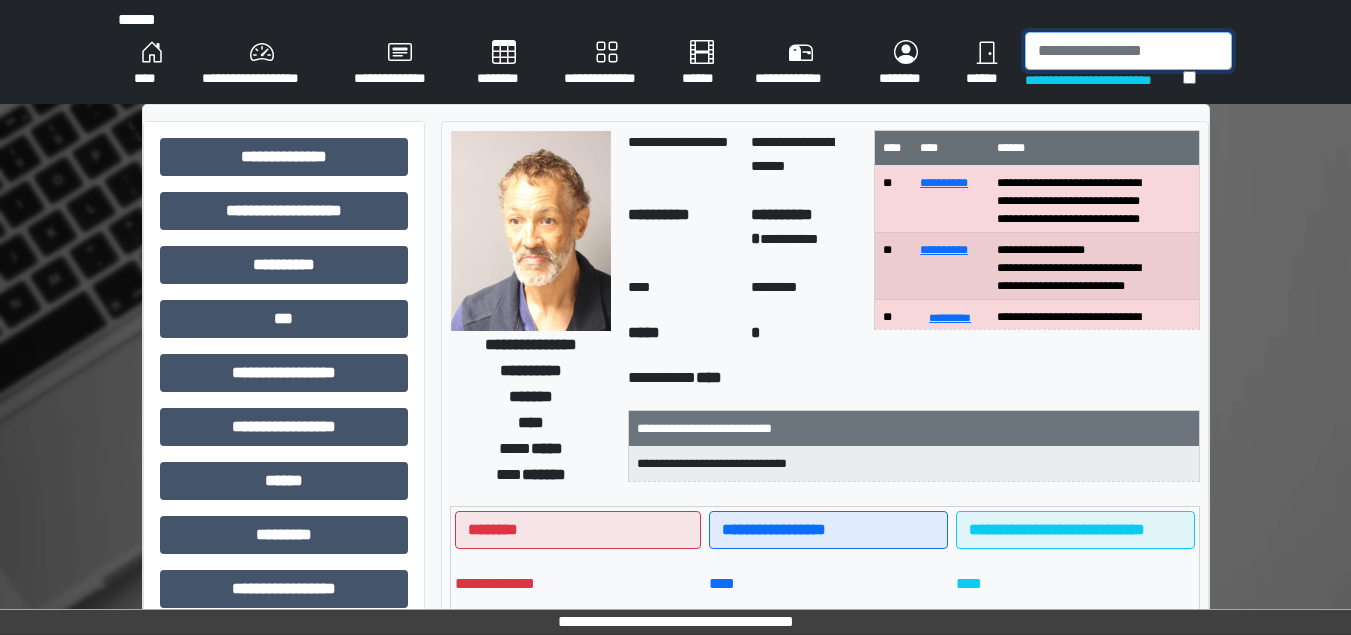 click at bounding box center (1128, 51) 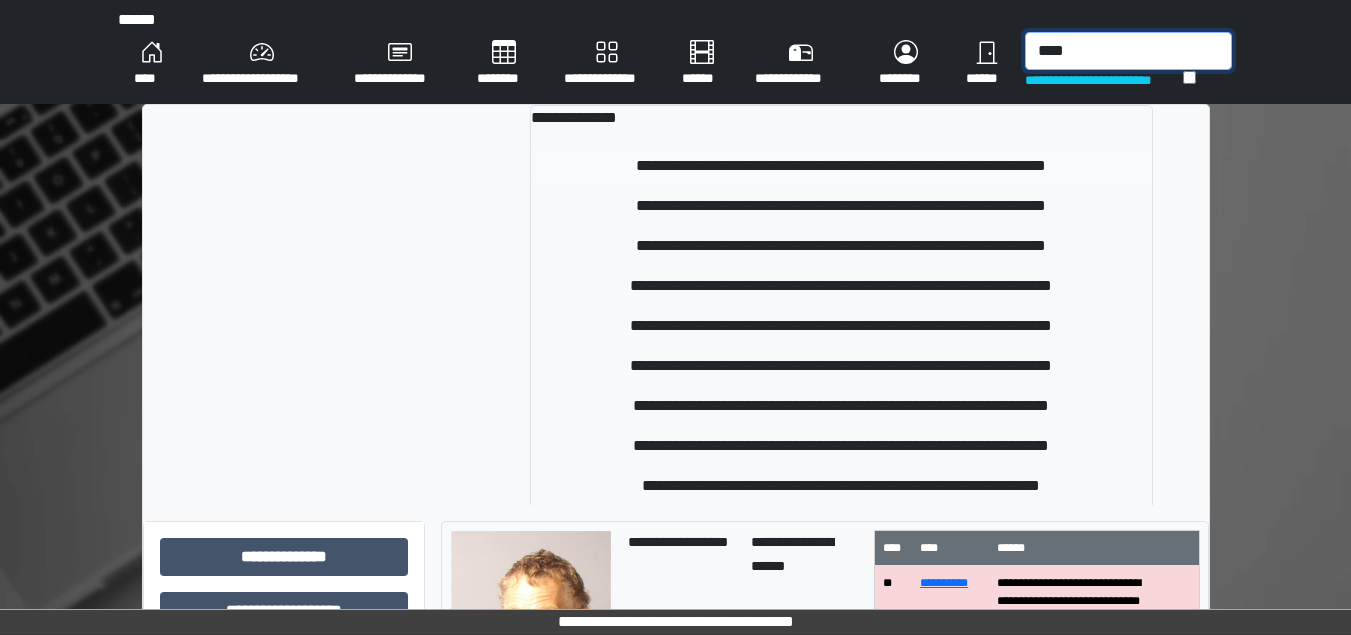 type on "****" 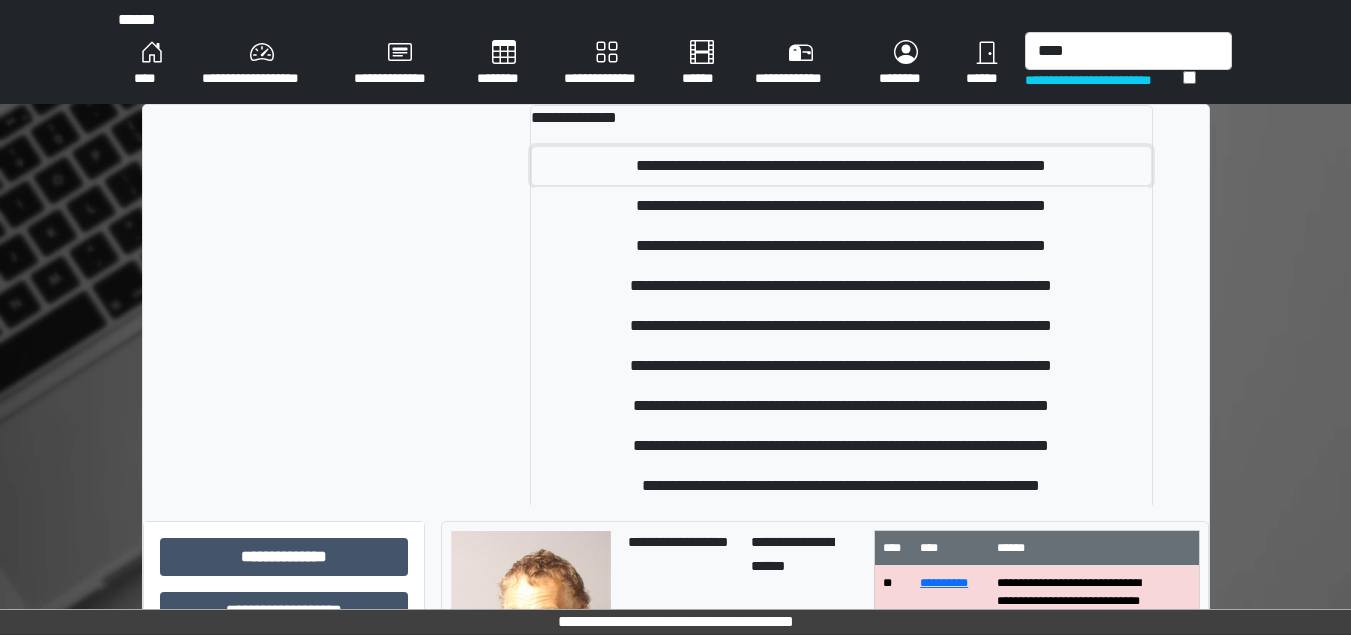click on "**********" at bounding box center [841, 166] 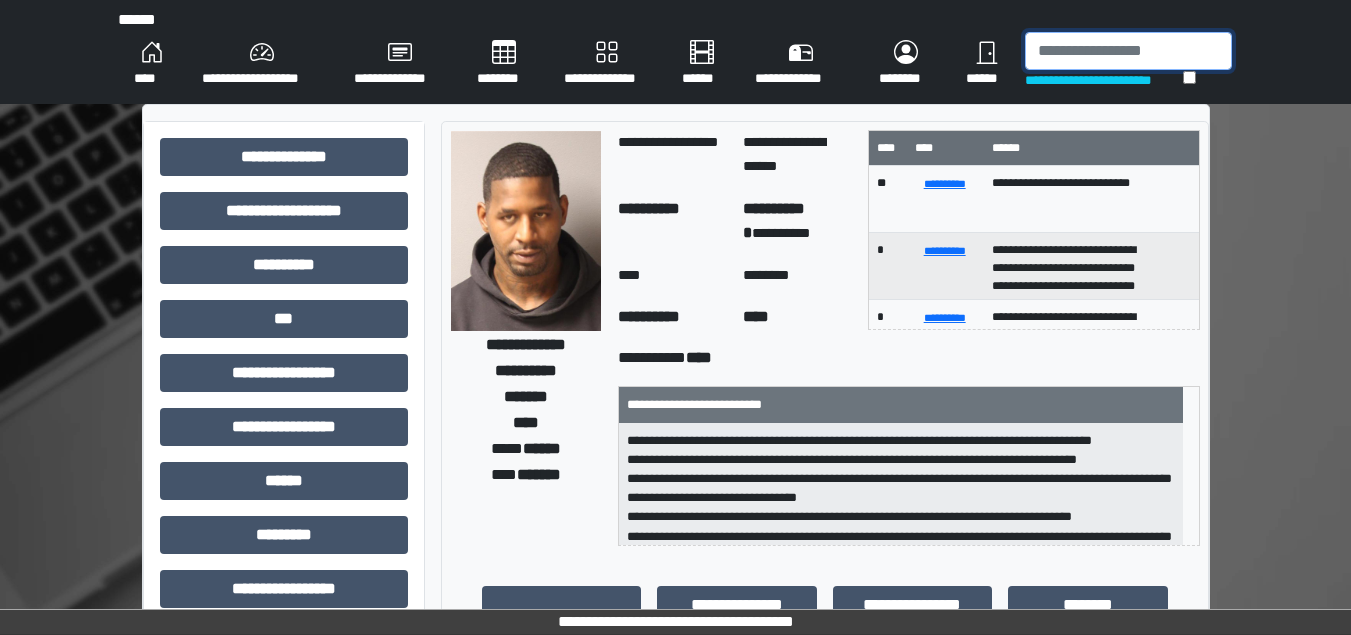 click at bounding box center [1128, 51] 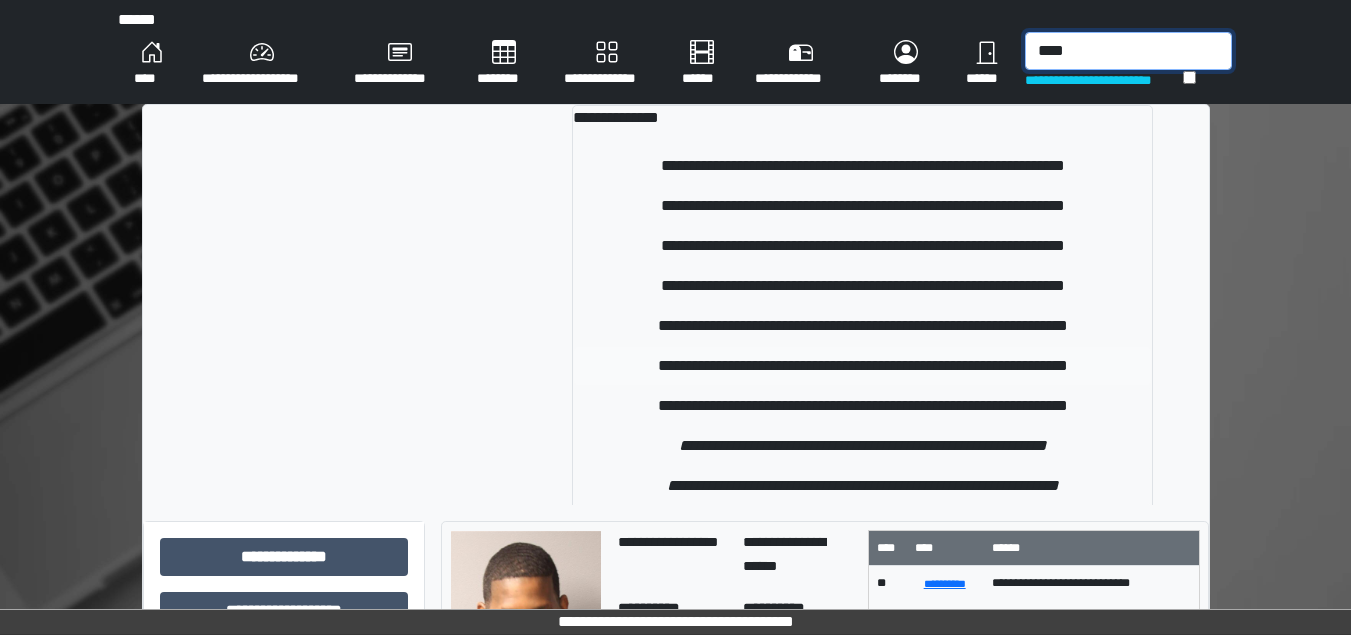 type on "****" 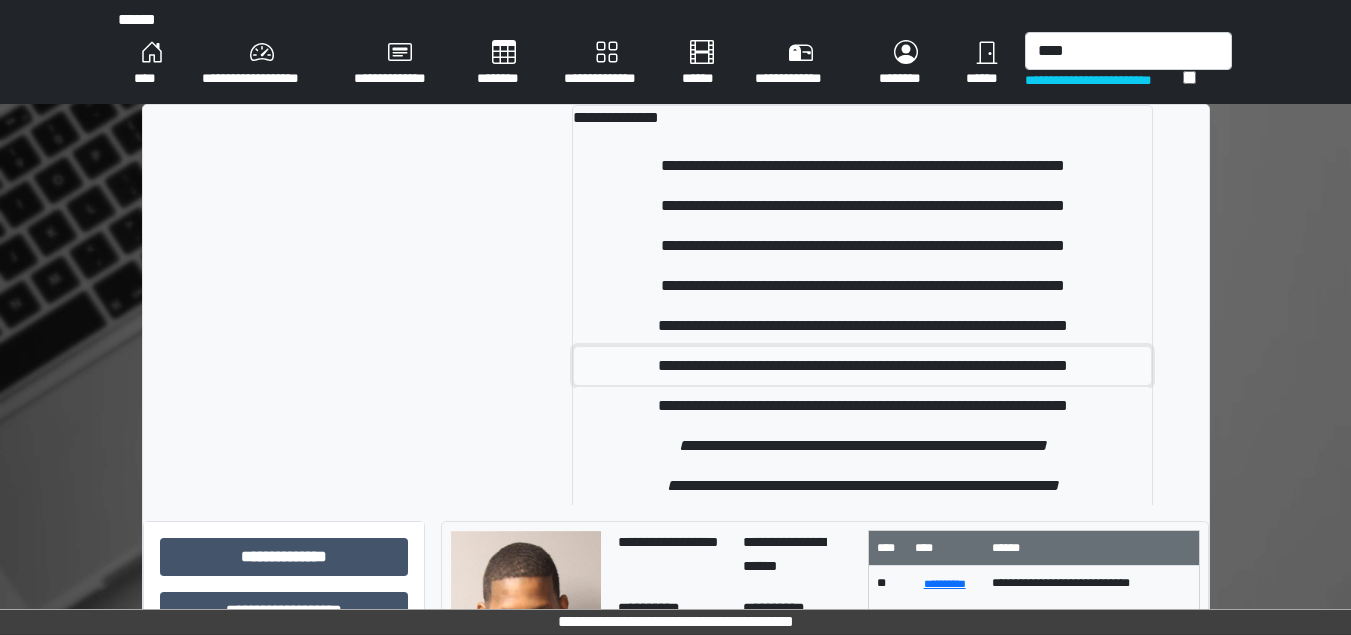 click on "**********" at bounding box center [862, 366] 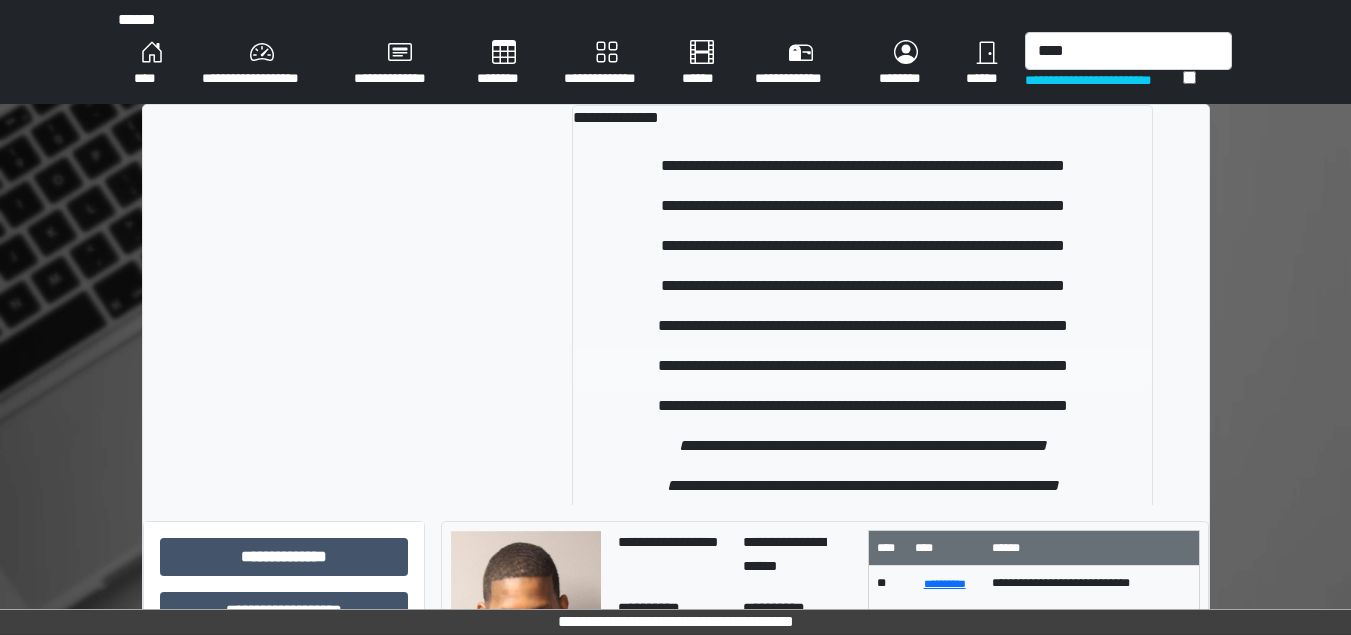 type 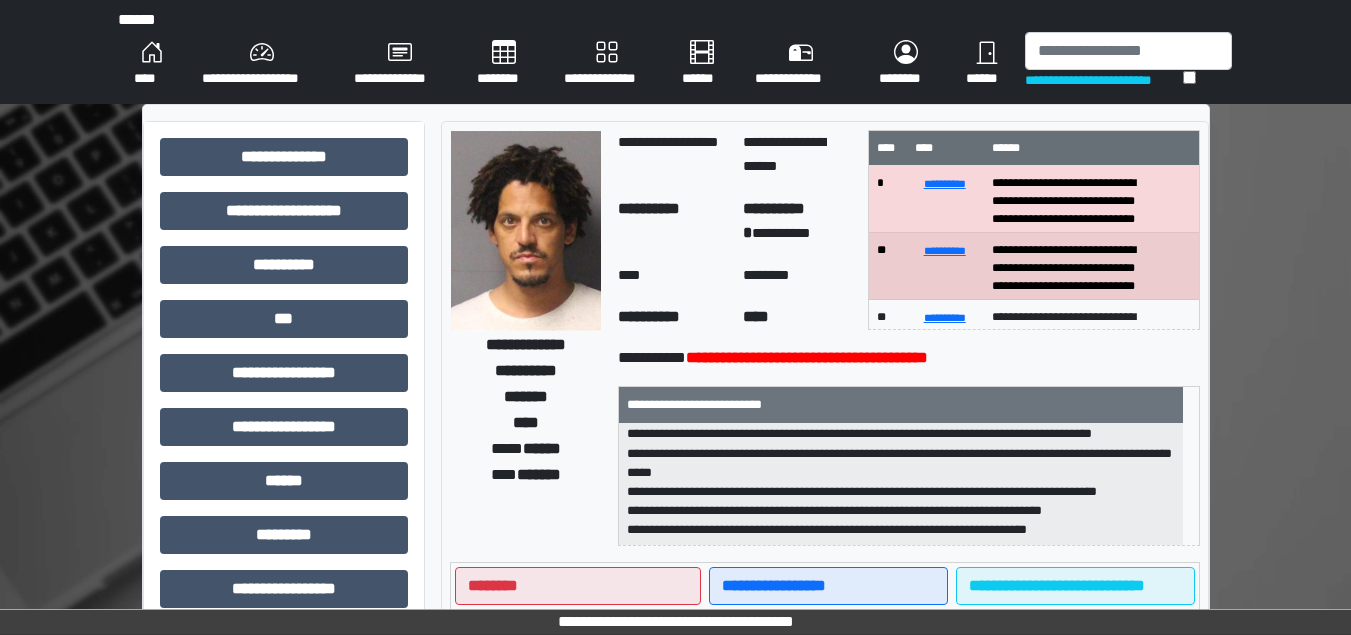 scroll, scrollTop: 0, scrollLeft: 0, axis: both 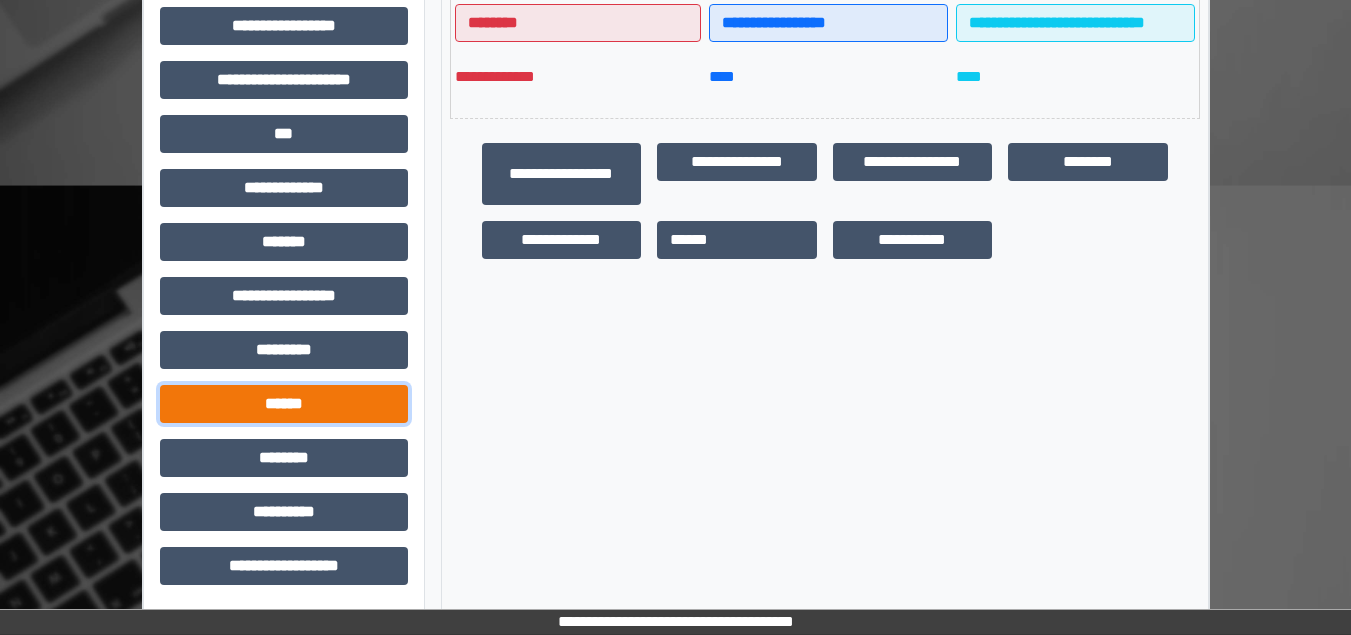 click on "******" at bounding box center (284, 404) 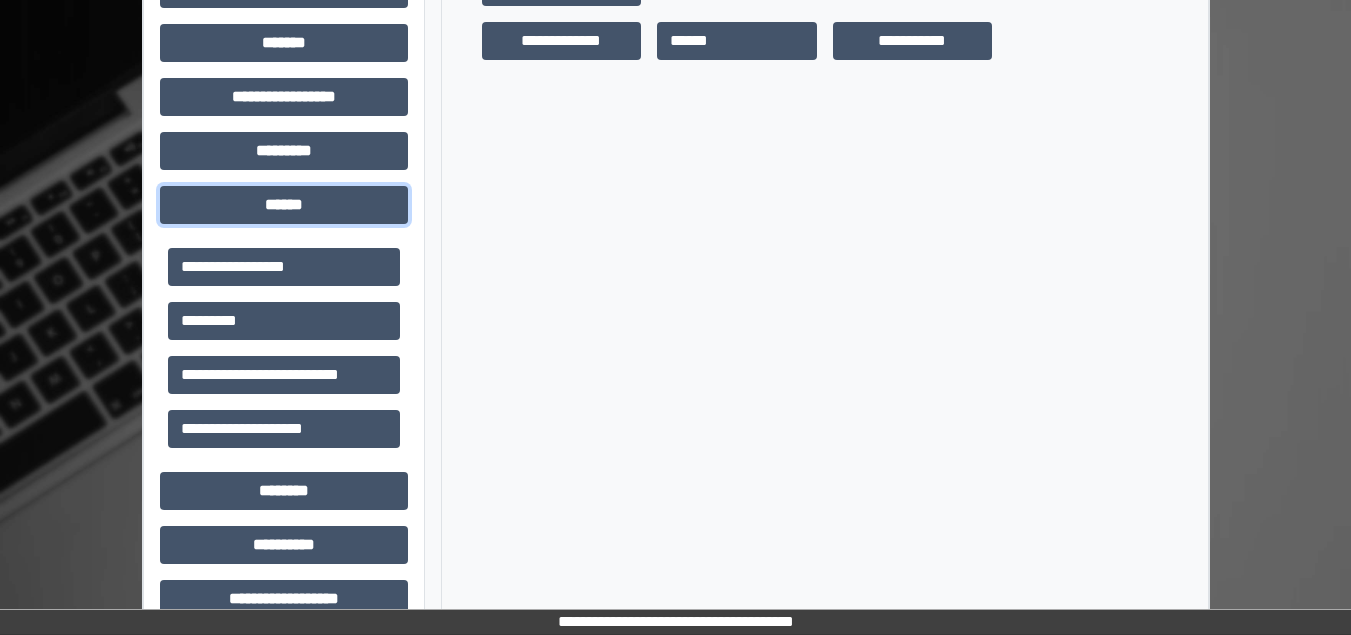 scroll, scrollTop: 763, scrollLeft: 0, axis: vertical 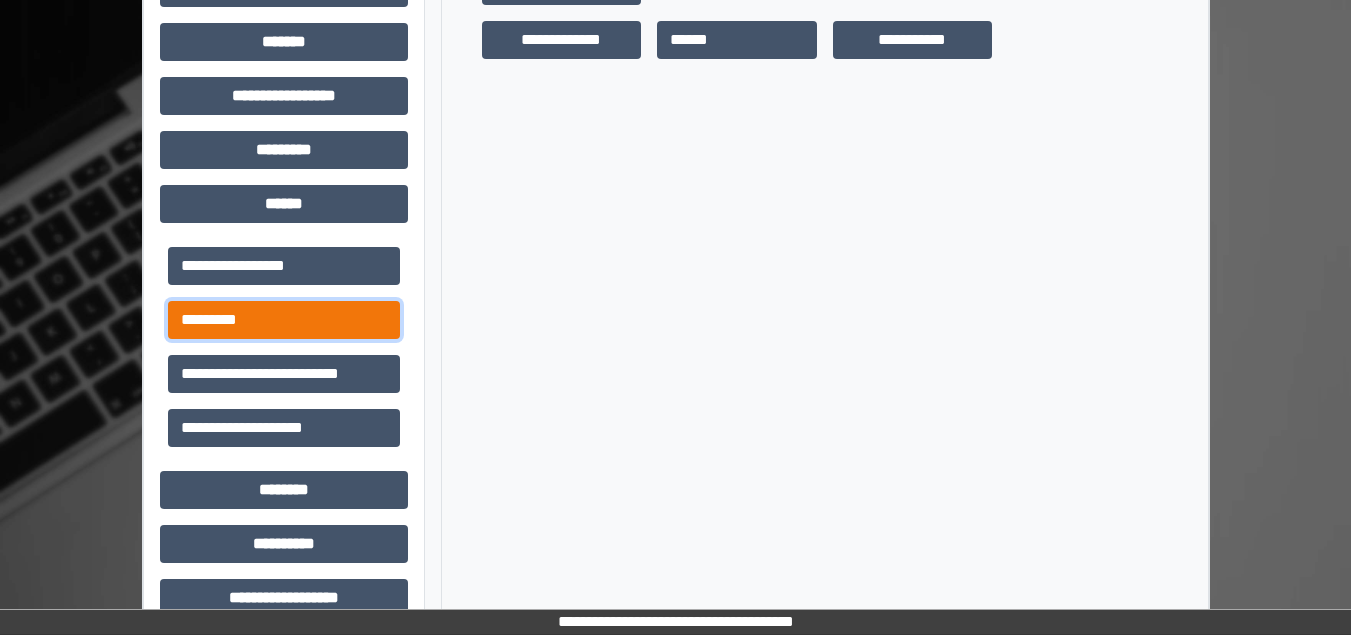 click on "*********" at bounding box center (284, 320) 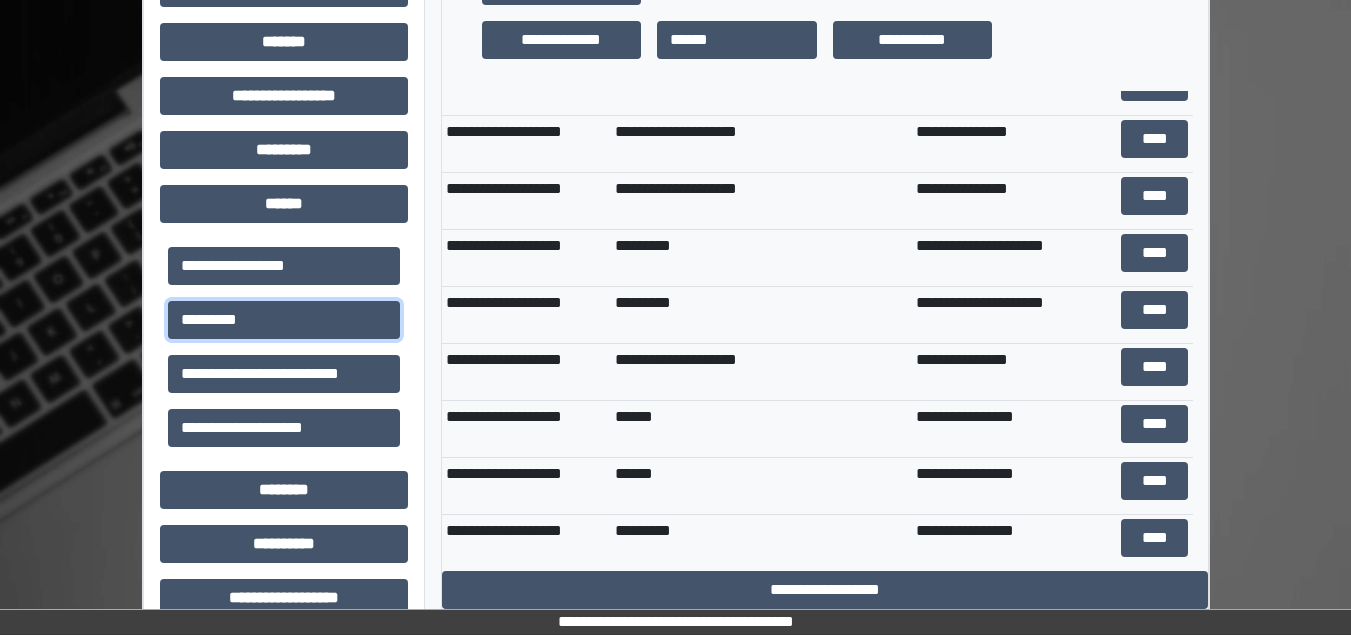 scroll, scrollTop: 100, scrollLeft: 0, axis: vertical 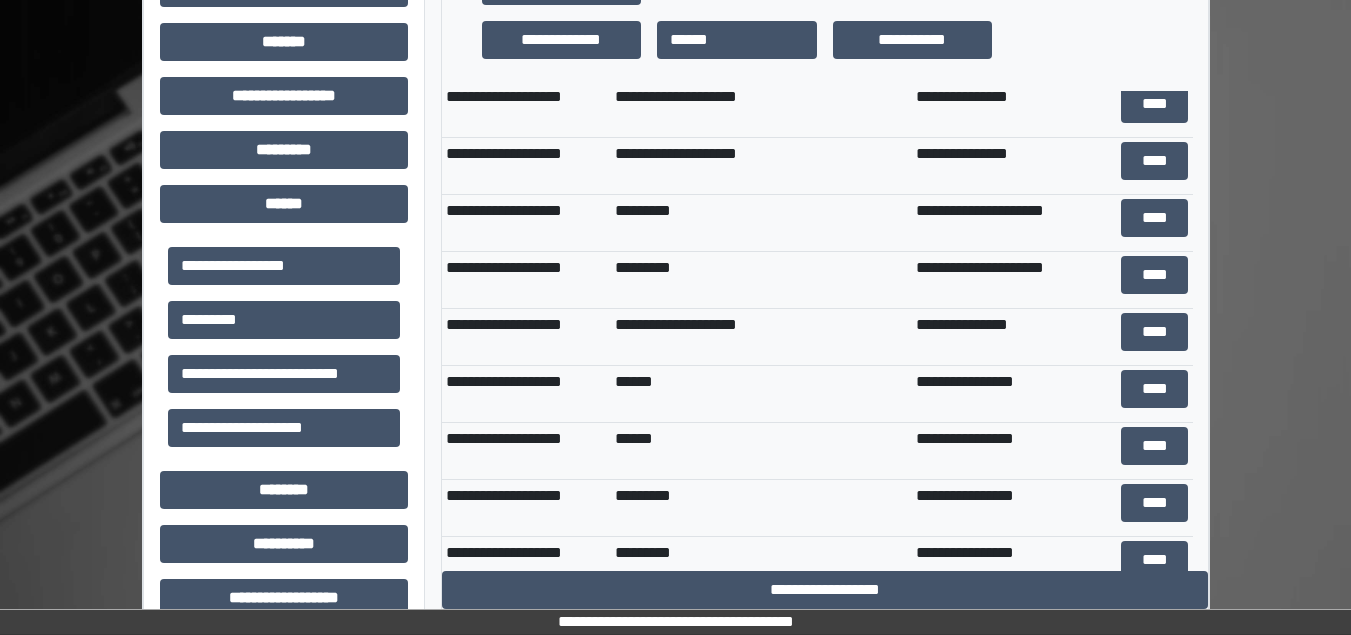 click on "**********" at bounding box center [527, 508] 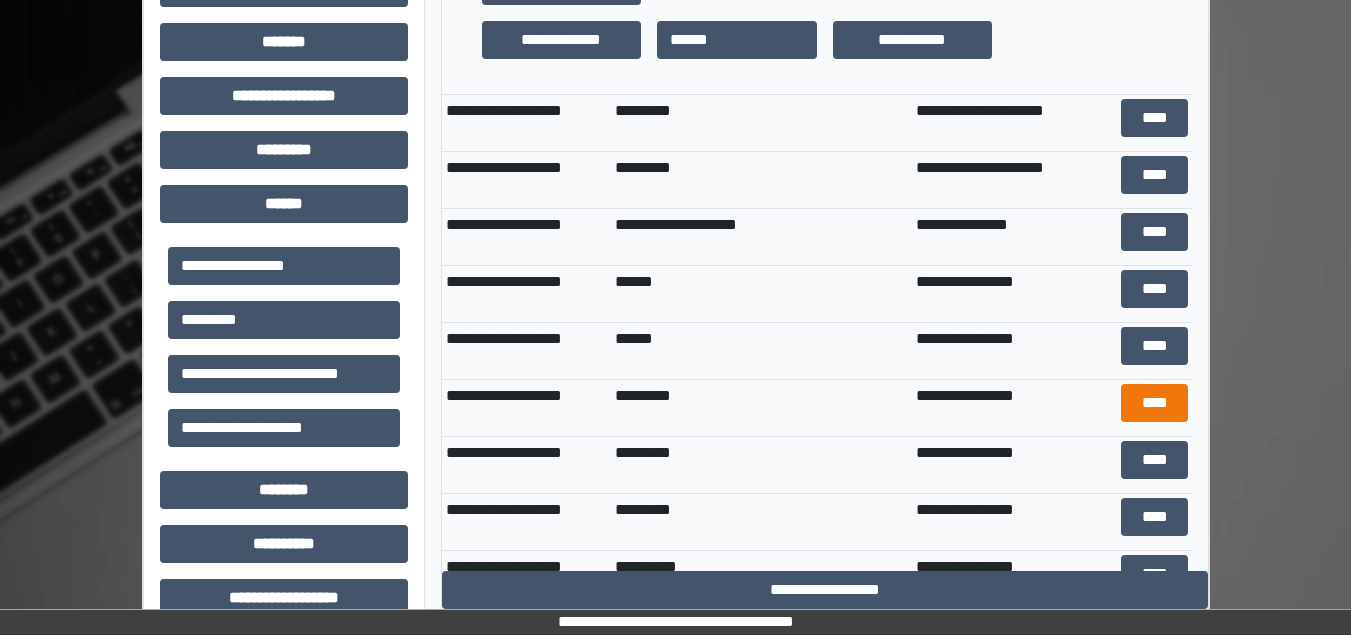 drag, startPoint x: 1156, startPoint y: 380, endPoint x: 1157, endPoint y: 392, distance: 12.0415945 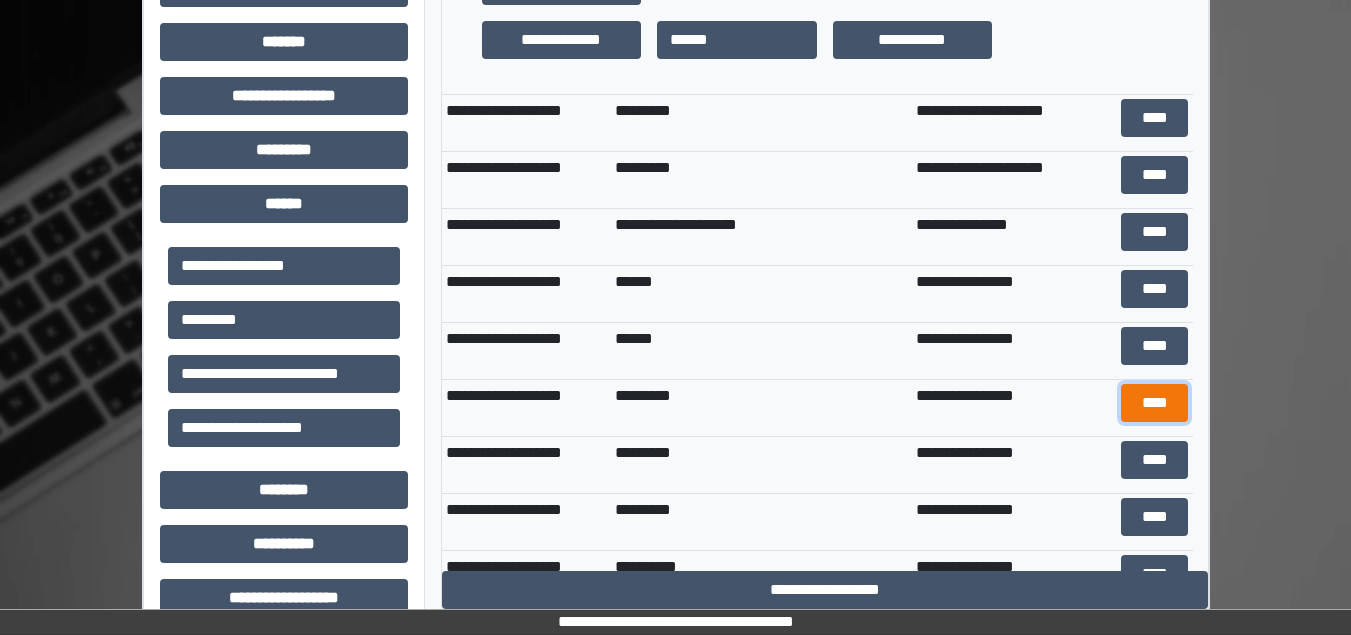 click on "****" at bounding box center (1154, 403) 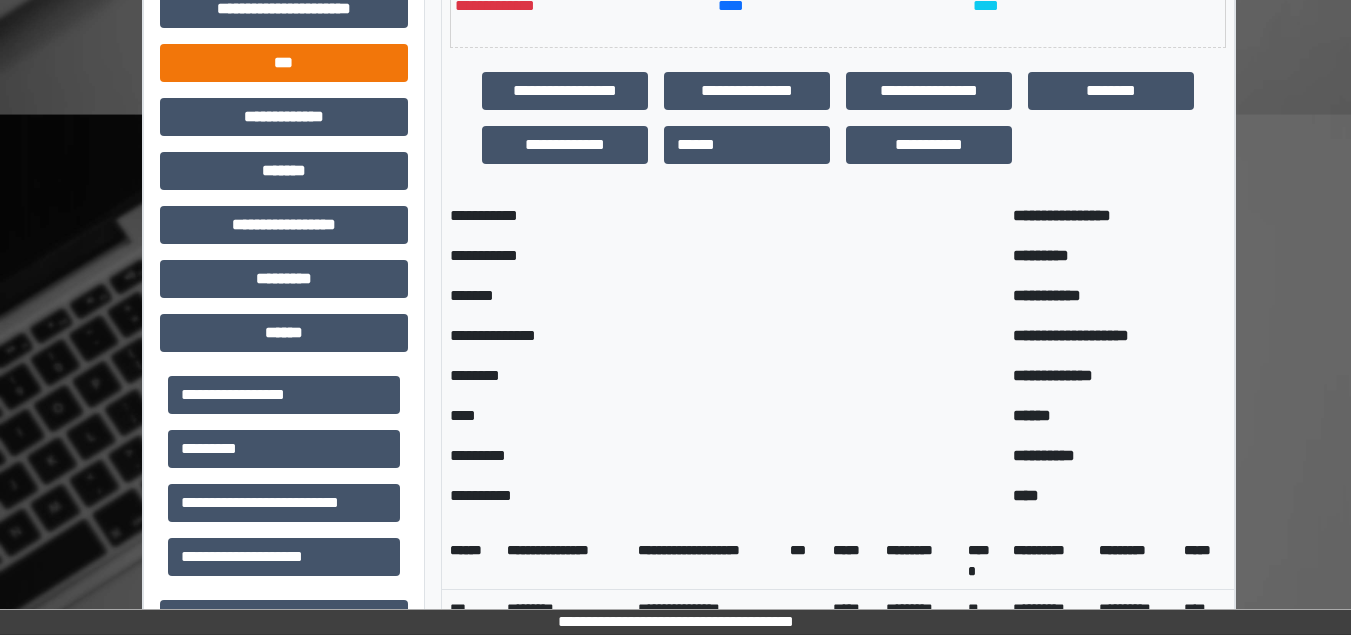 scroll, scrollTop: 642, scrollLeft: 0, axis: vertical 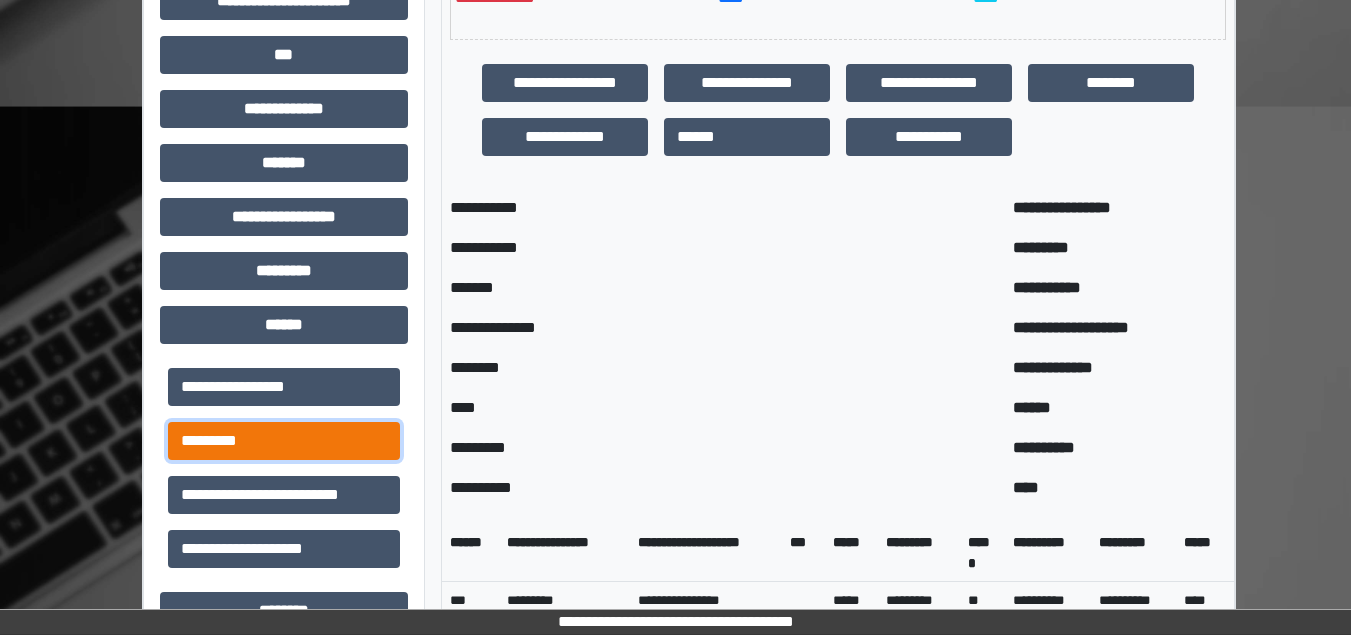 click on "*********" at bounding box center (284, 441) 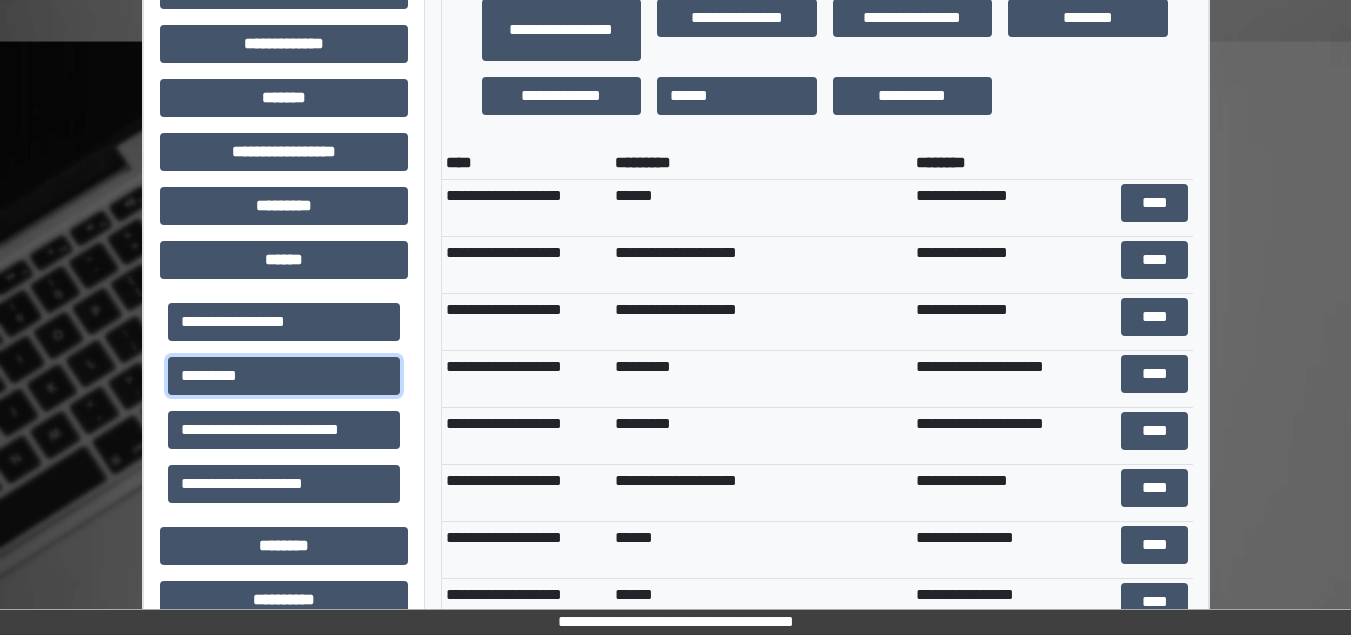 scroll, scrollTop: 742, scrollLeft: 0, axis: vertical 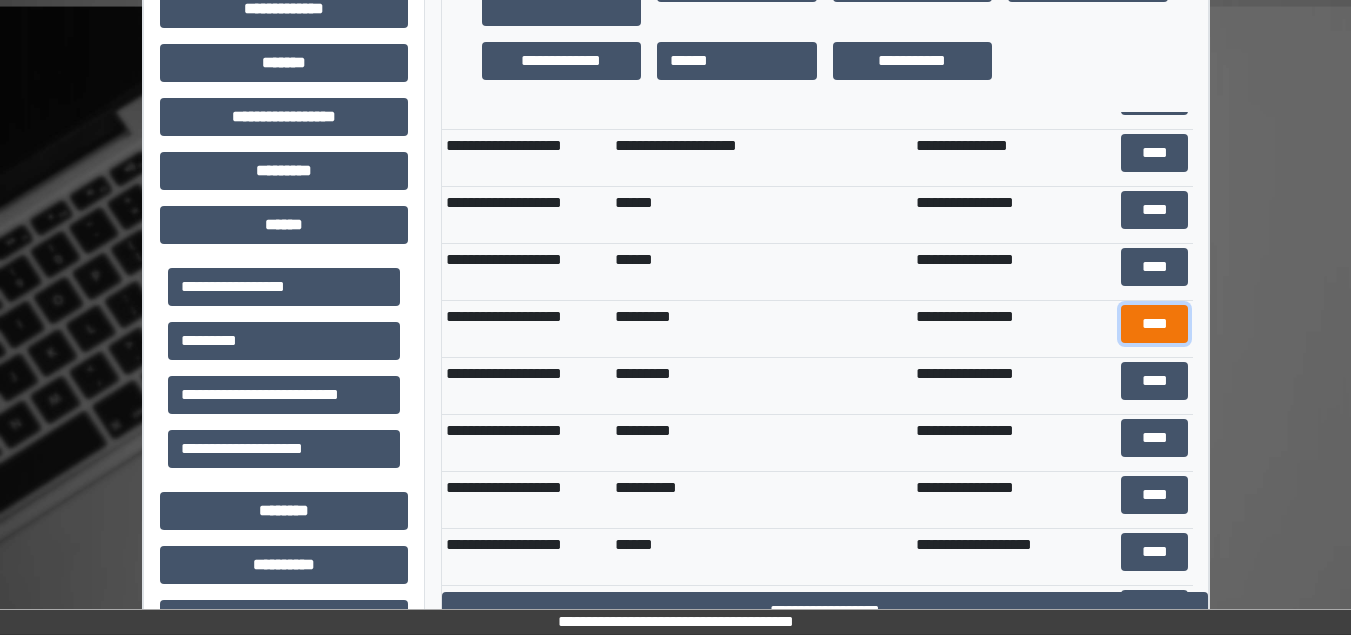 click on "****" at bounding box center [1154, 324] 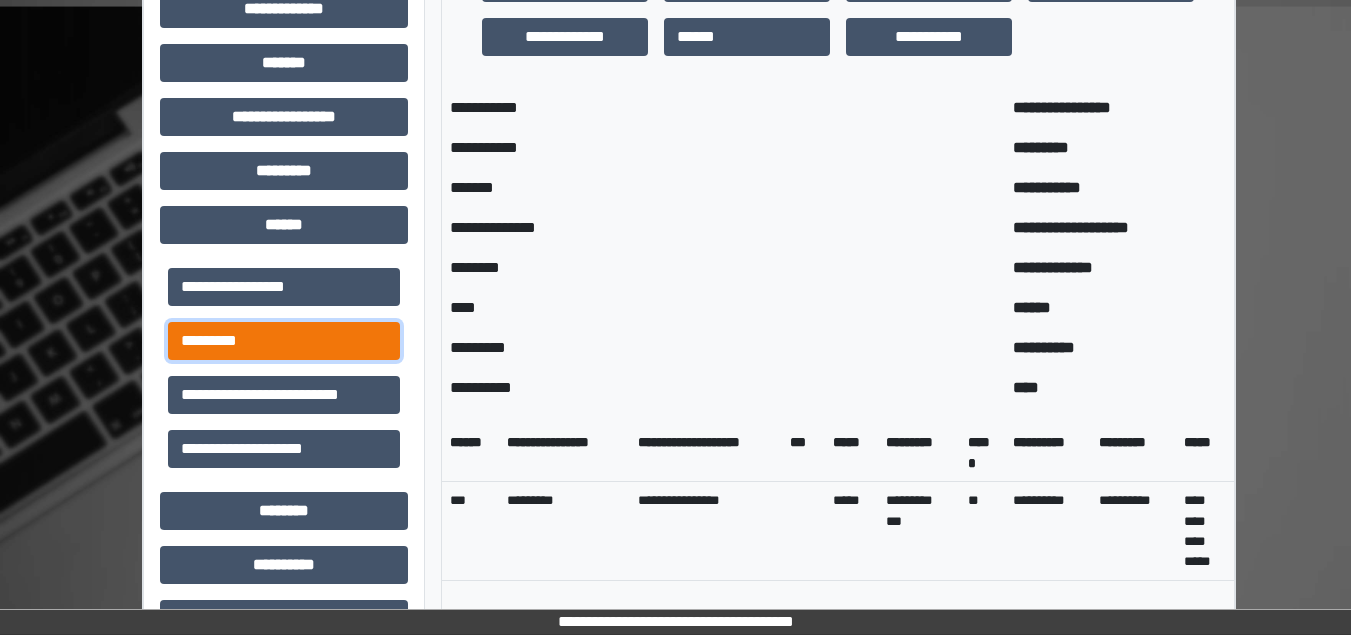click on "*********" at bounding box center (284, 341) 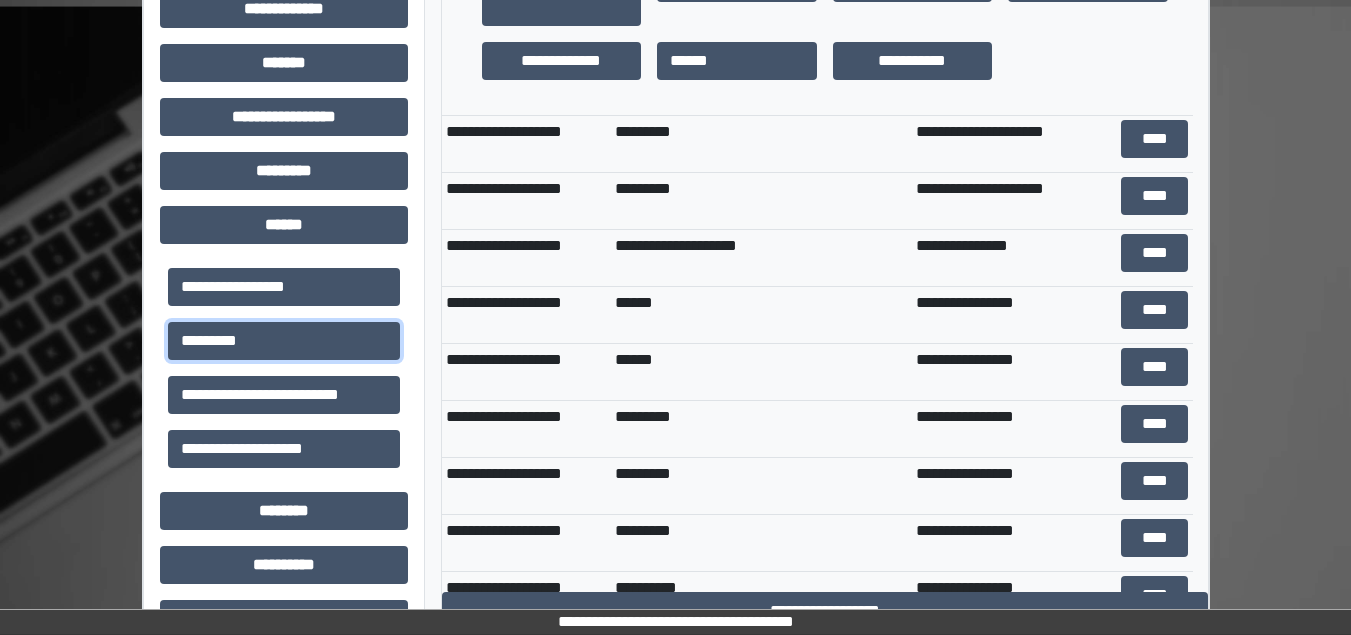 scroll, scrollTop: 300, scrollLeft: 0, axis: vertical 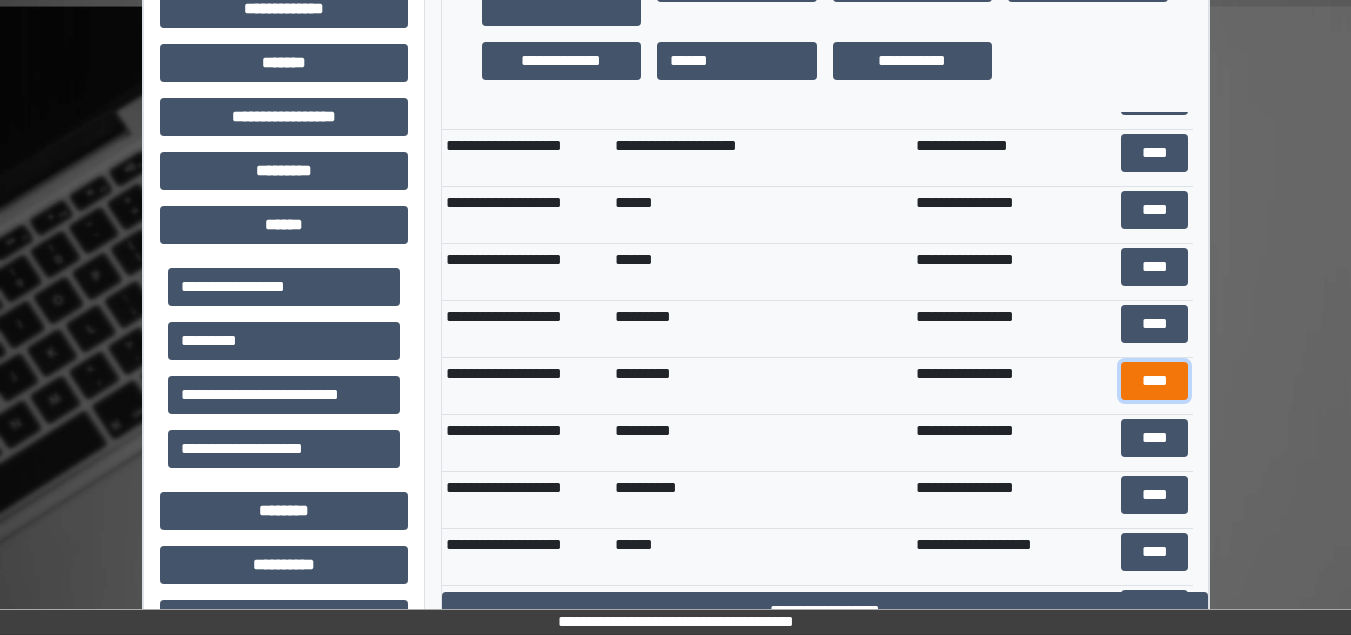 click on "****" at bounding box center (1154, 381) 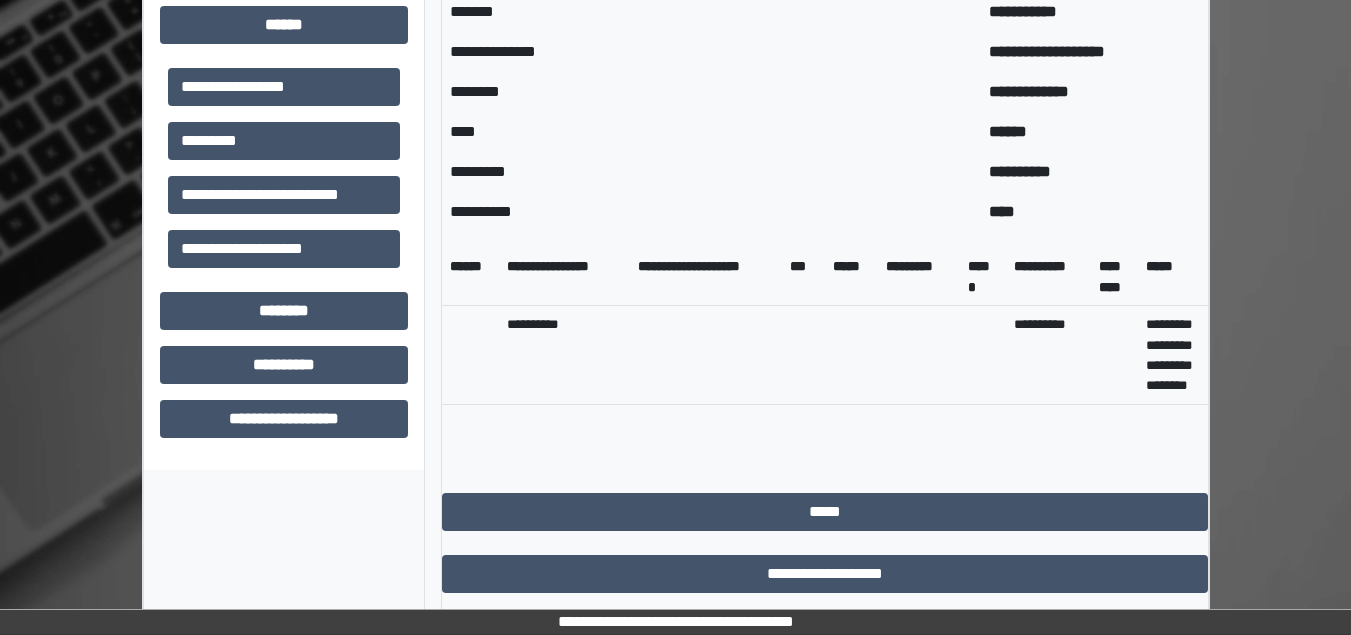 scroll, scrollTop: 907, scrollLeft: 0, axis: vertical 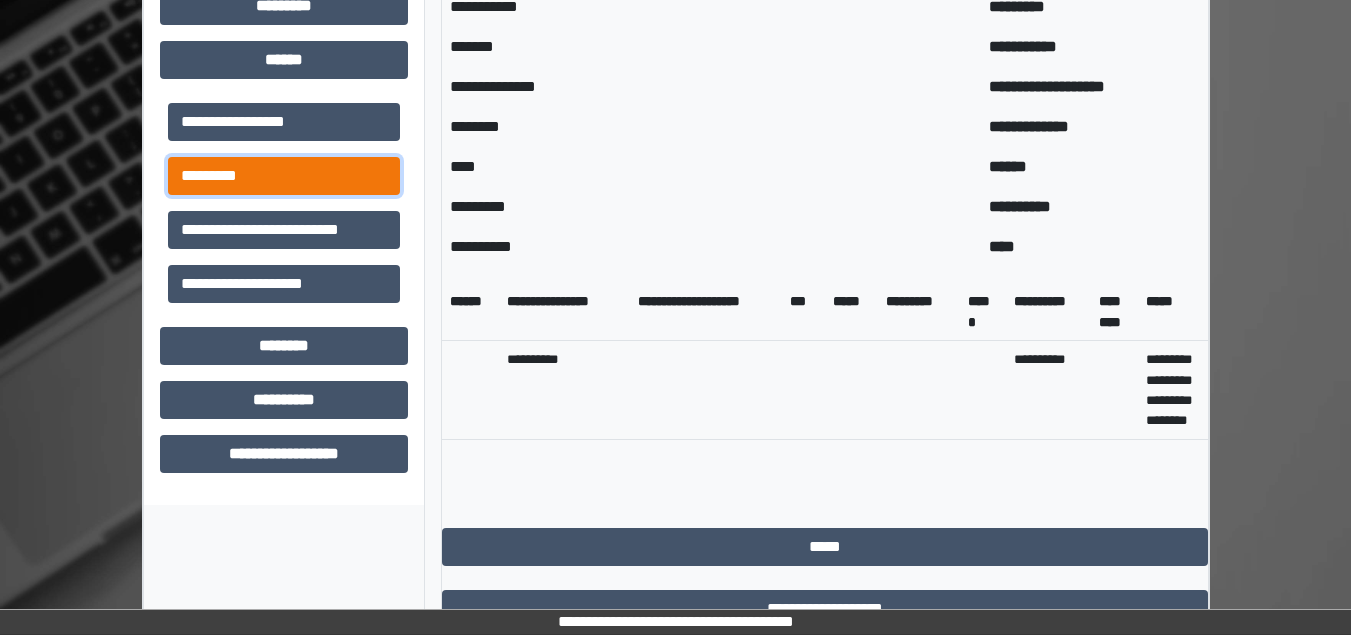 click on "*********" at bounding box center [284, 176] 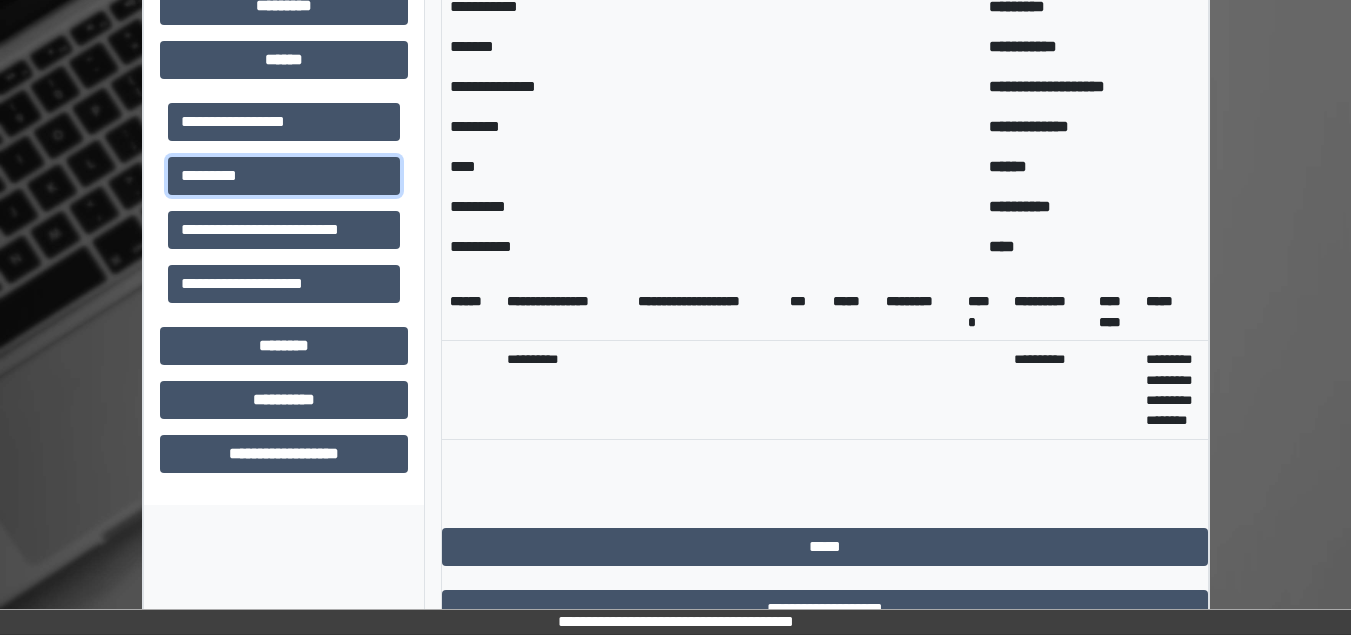 scroll, scrollTop: 795, scrollLeft: 0, axis: vertical 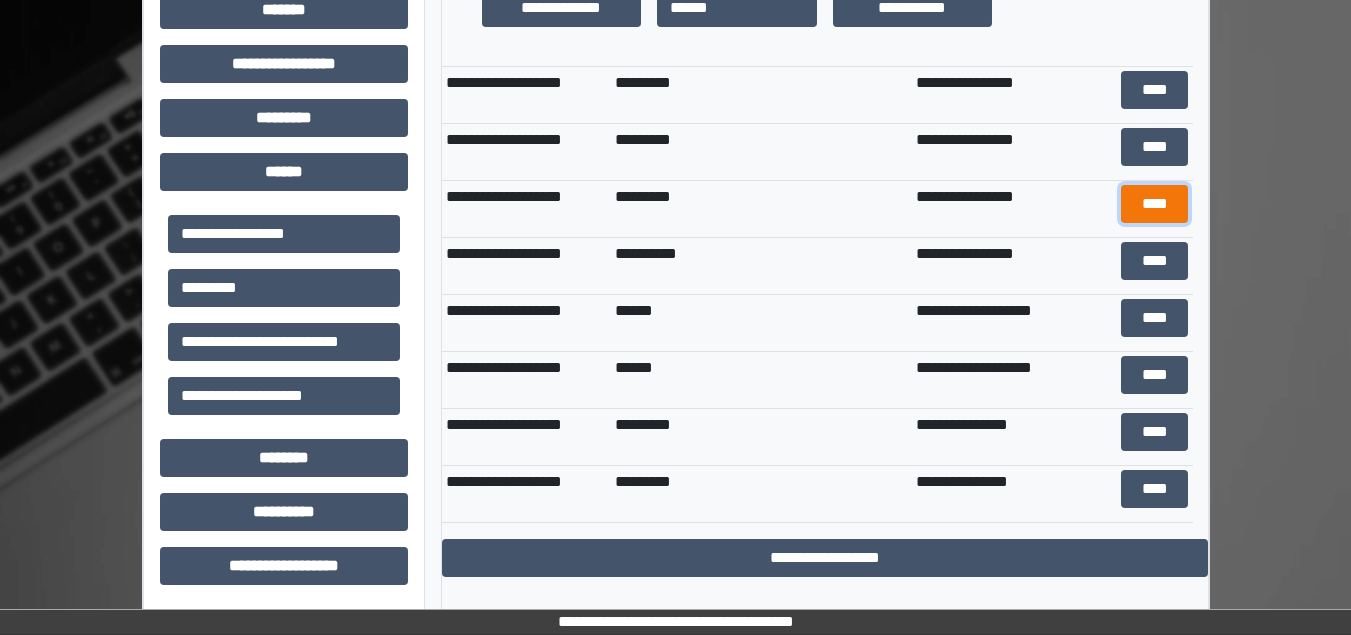 click on "****" at bounding box center [1154, 204] 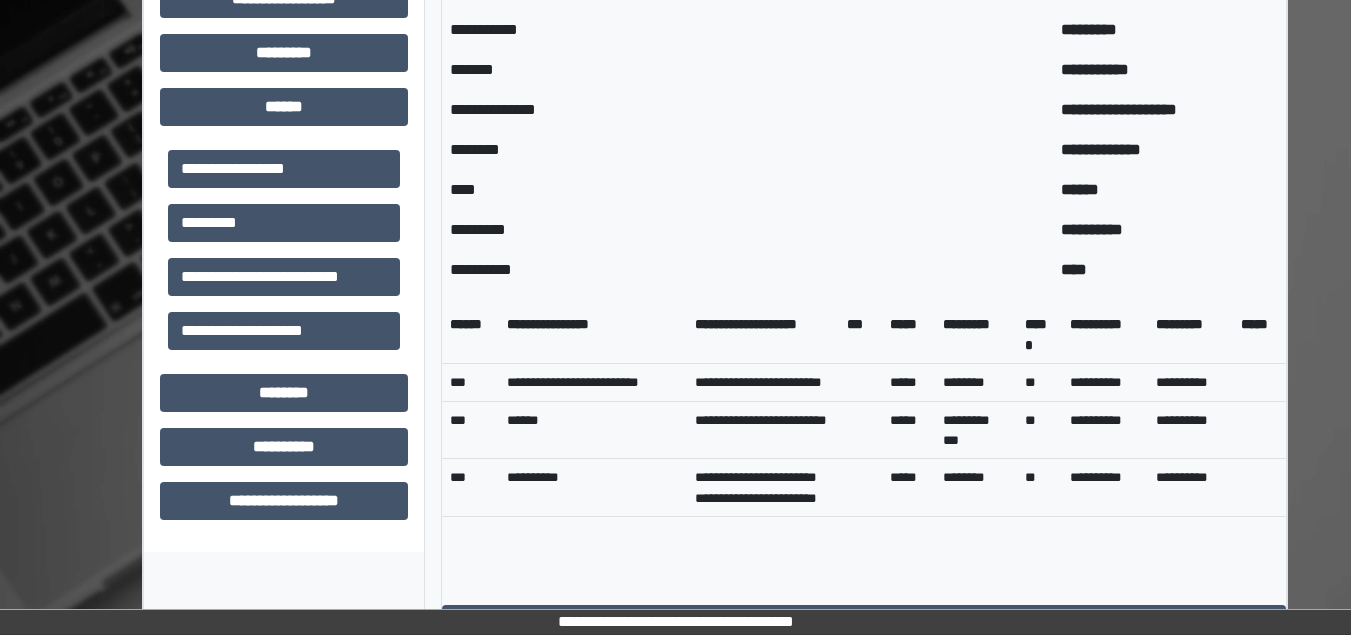 scroll, scrollTop: 895, scrollLeft: 0, axis: vertical 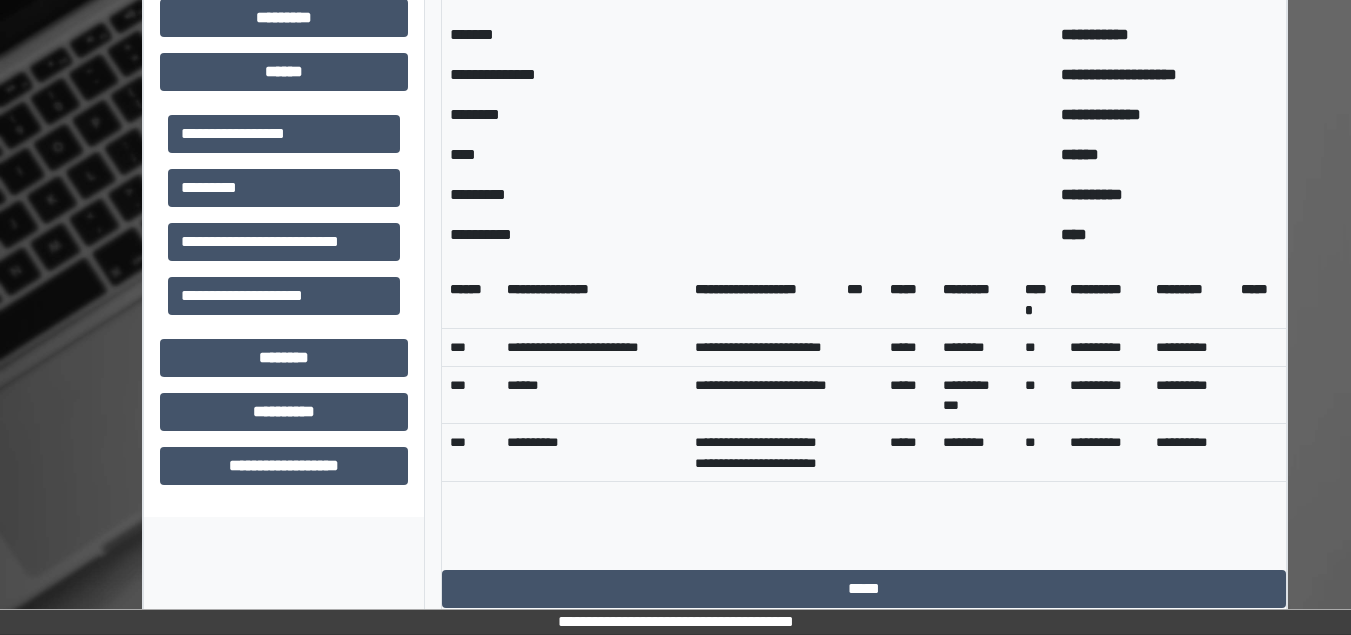 click on "**********" at bounding box center (762, 347) 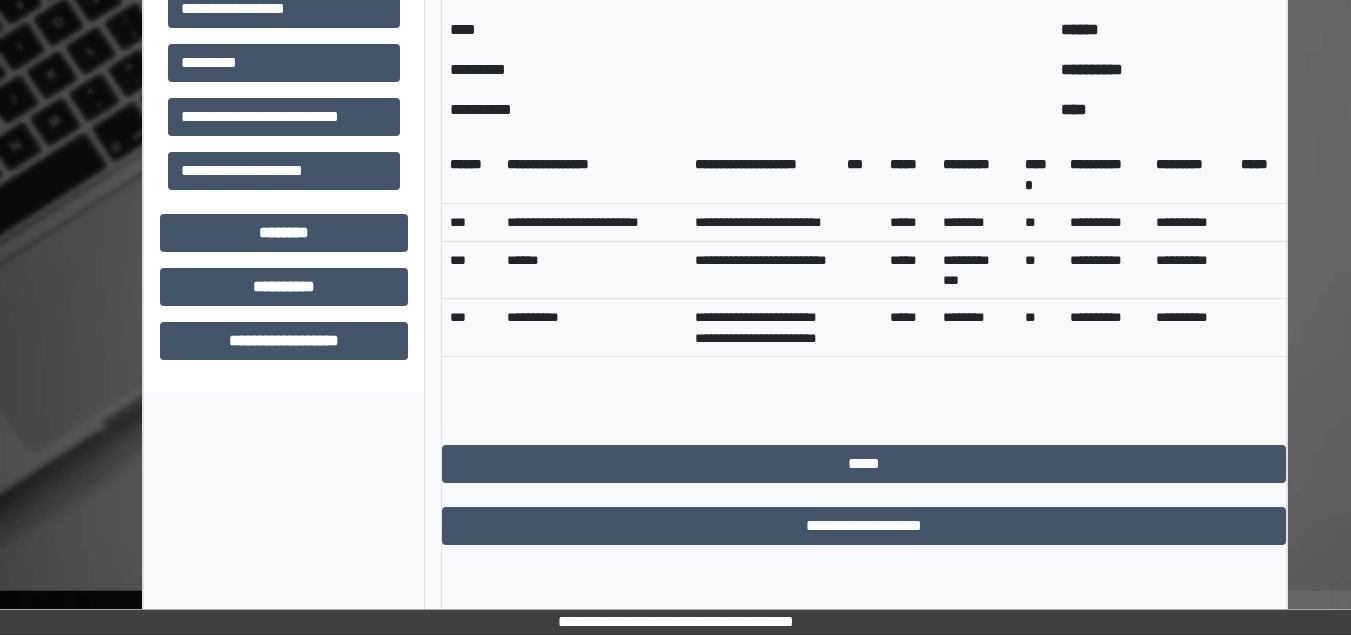 scroll, scrollTop: 1037, scrollLeft: 0, axis: vertical 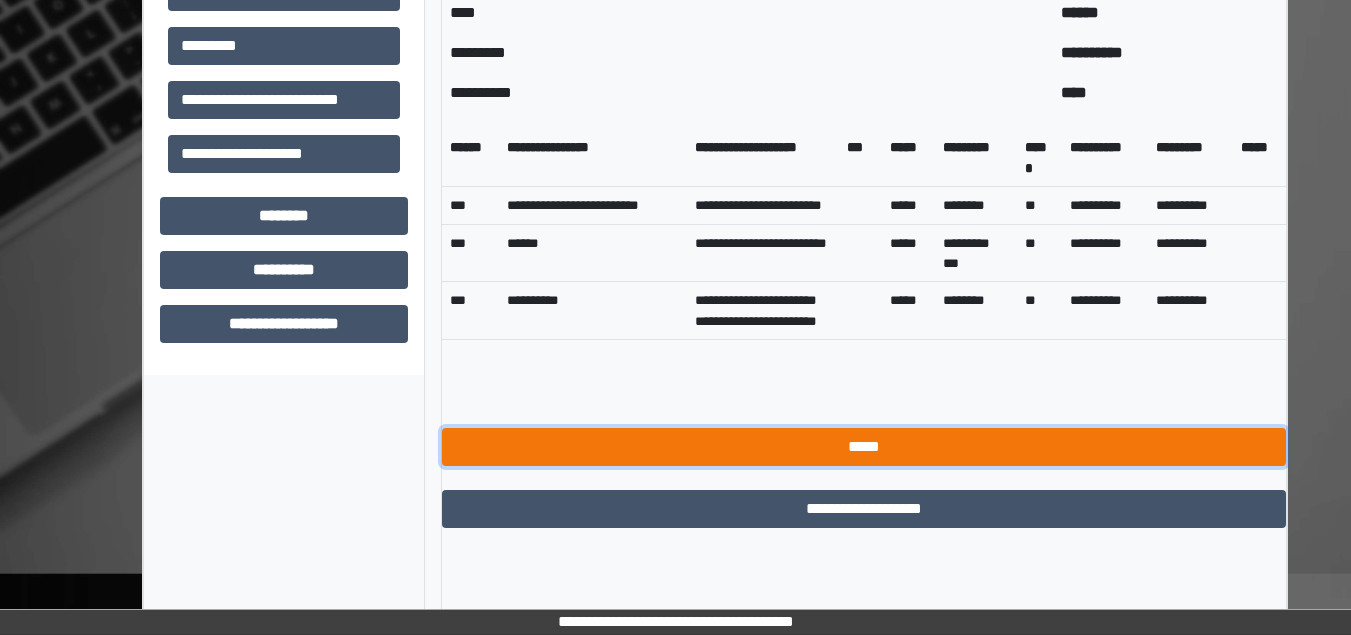 click on "*****" at bounding box center (864, 447) 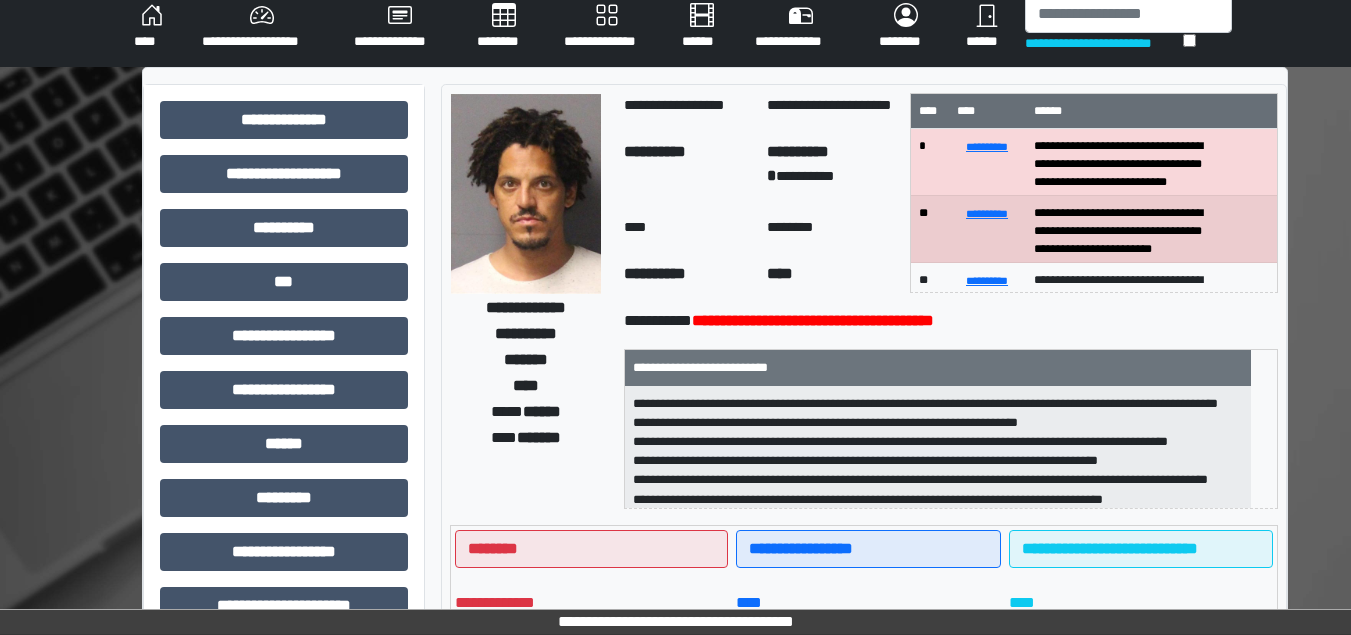 scroll, scrollTop: 13, scrollLeft: 0, axis: vertical 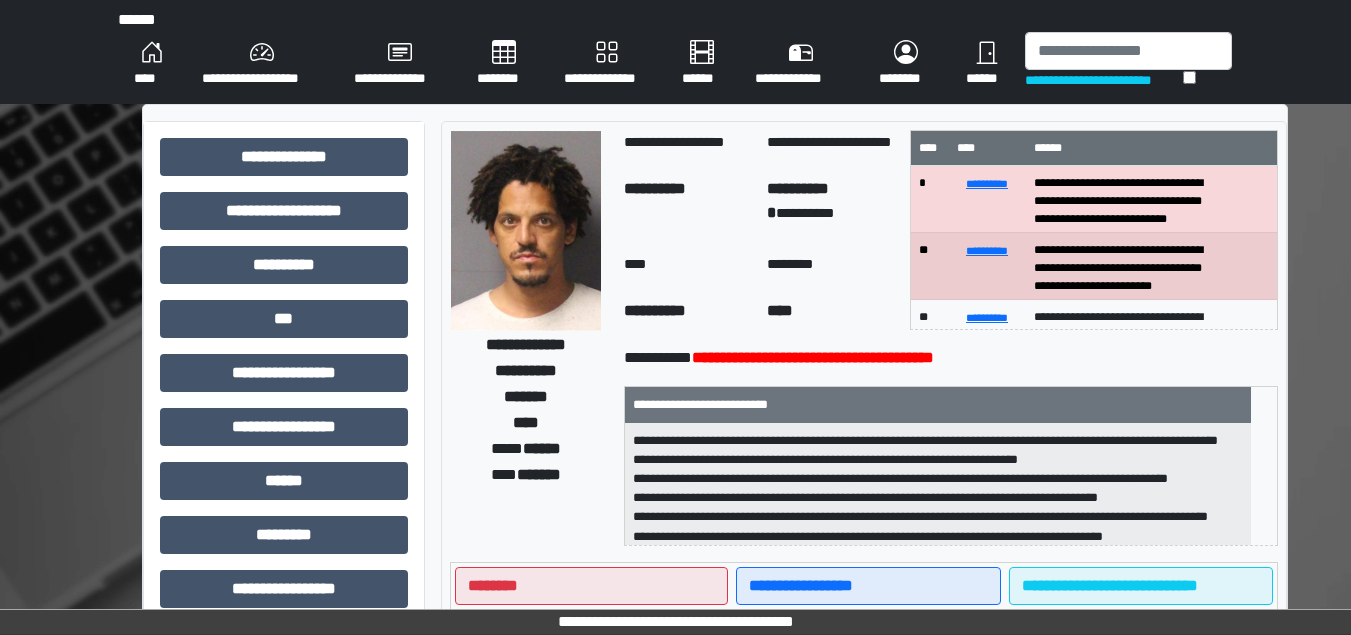 click on "******" at bounding box center (987, 64) 